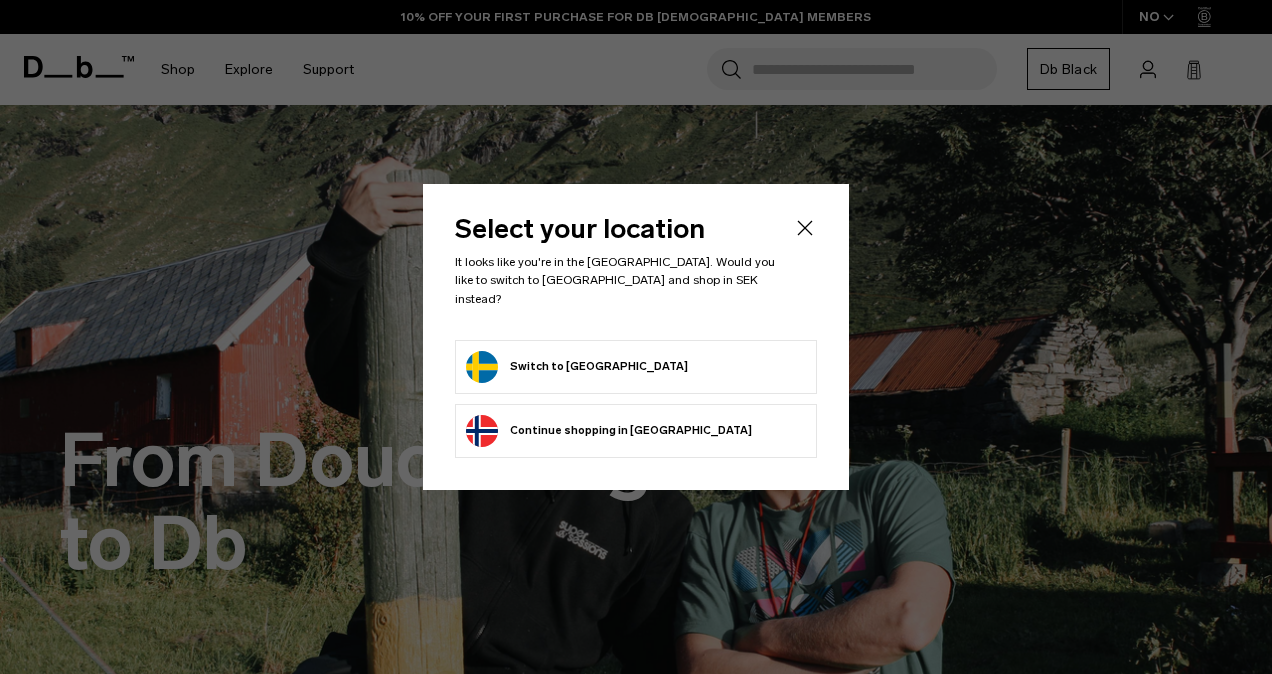 scroll, scrollTop: 0, scrollLeft: 0, axis: both 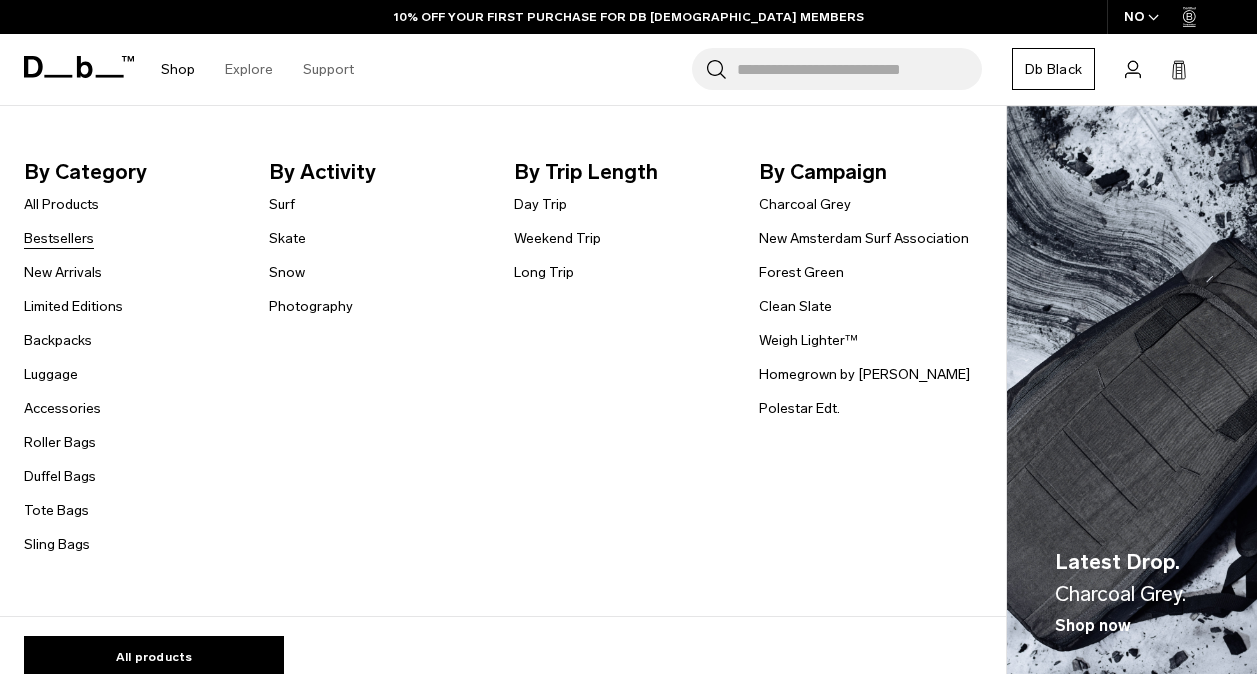 click on "Bestsellers" at bounding box center [59, 238] 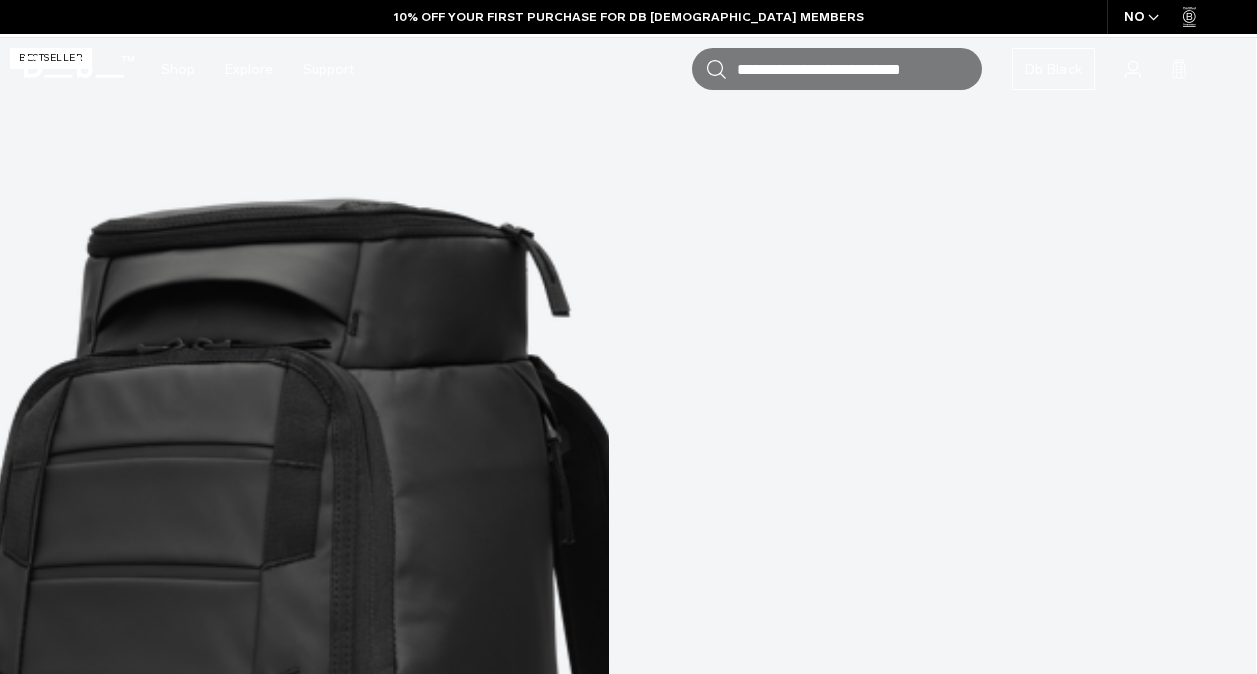 scroll, scrollTop: 0, scrollLeft: 0, axis: both 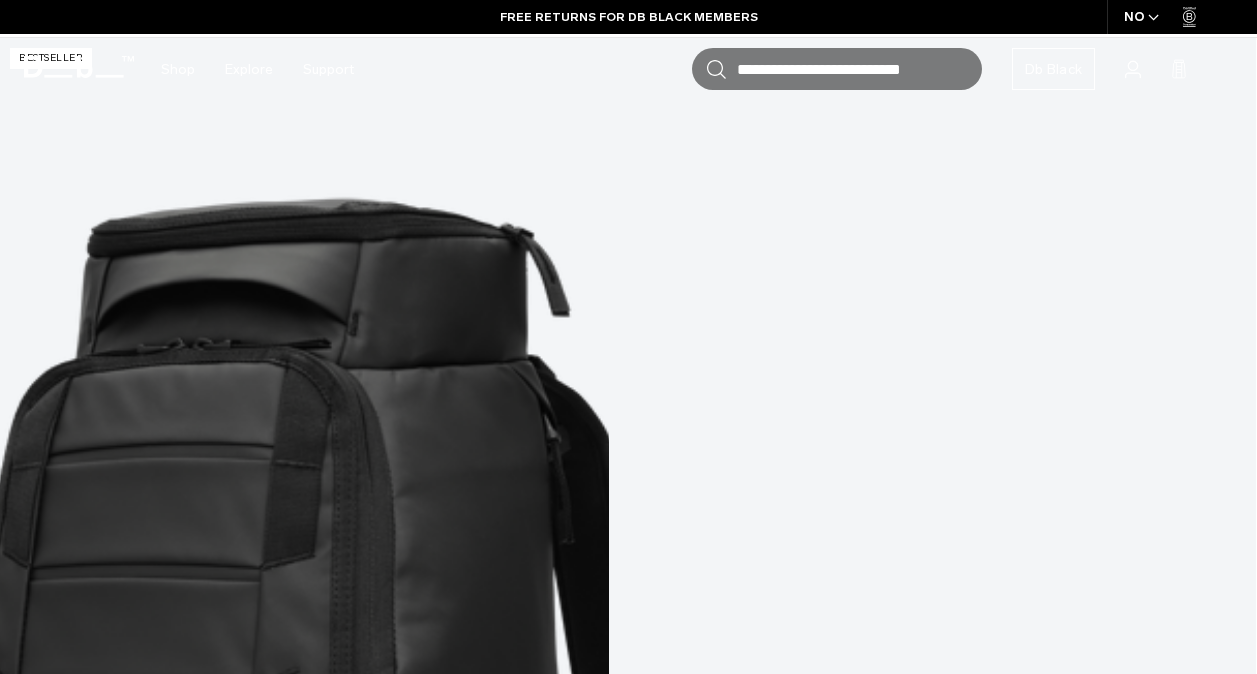 click at bounding box center [75, 6199] 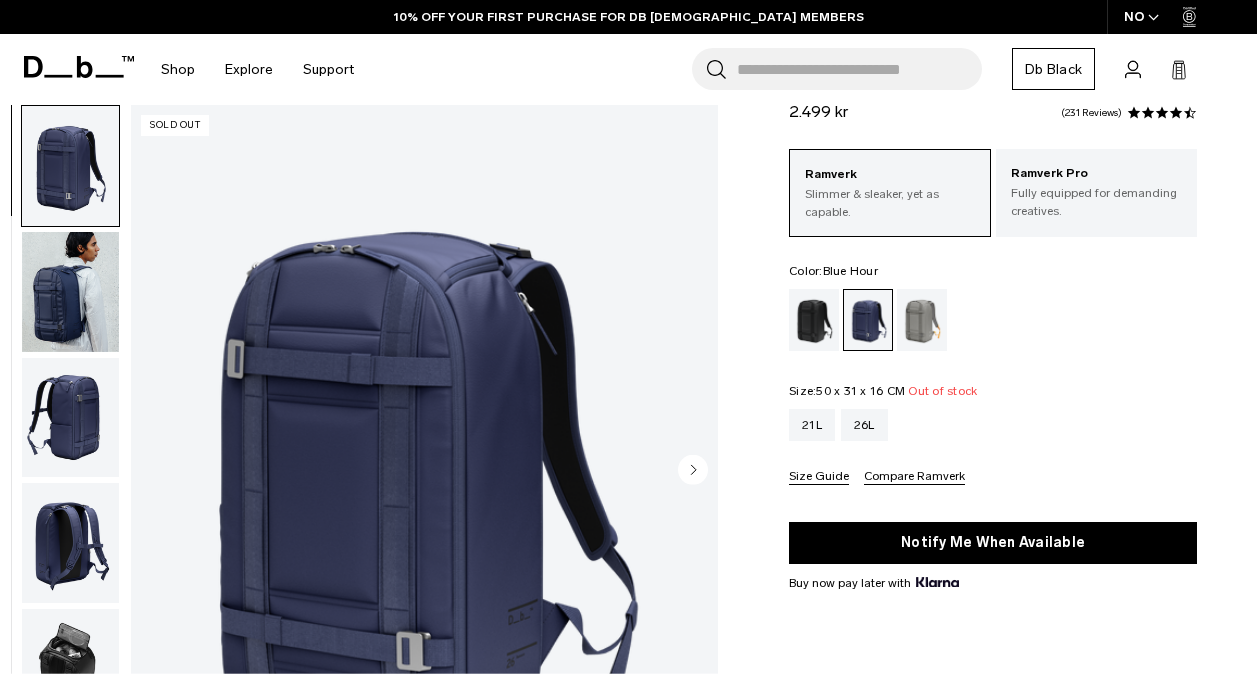 scroll, scrollTop: 71, scrollLeft: 0, axis: vertical 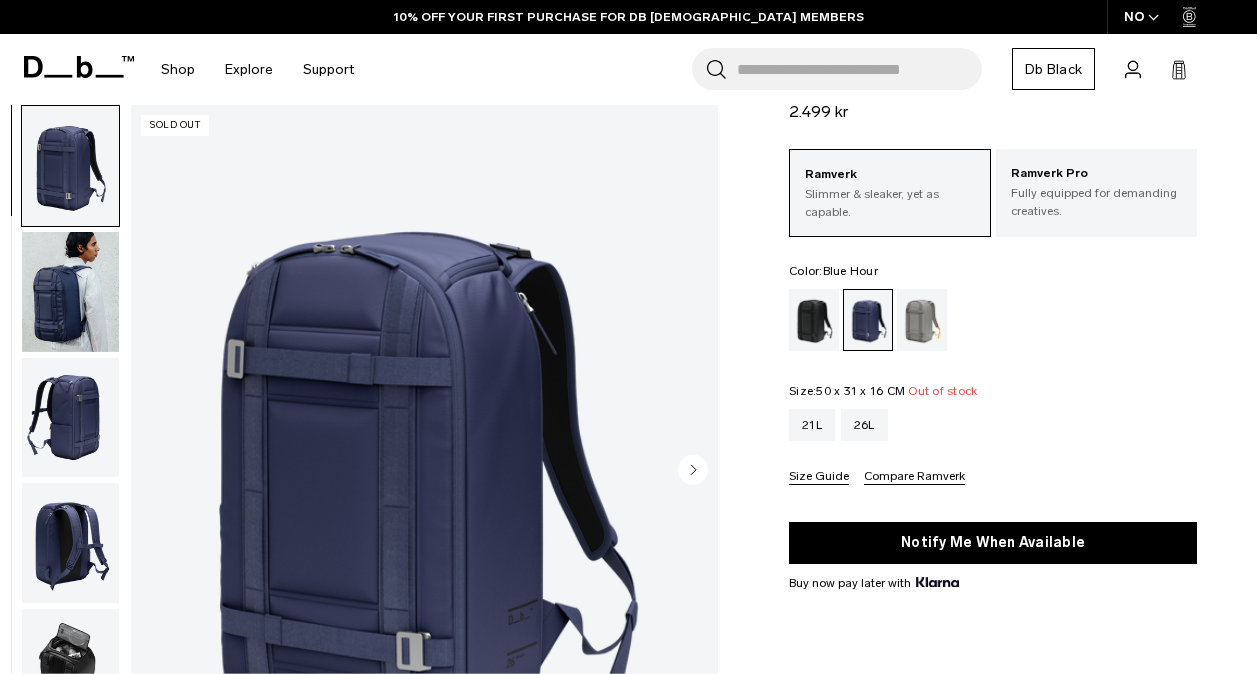click at bounding box center (70, 292) 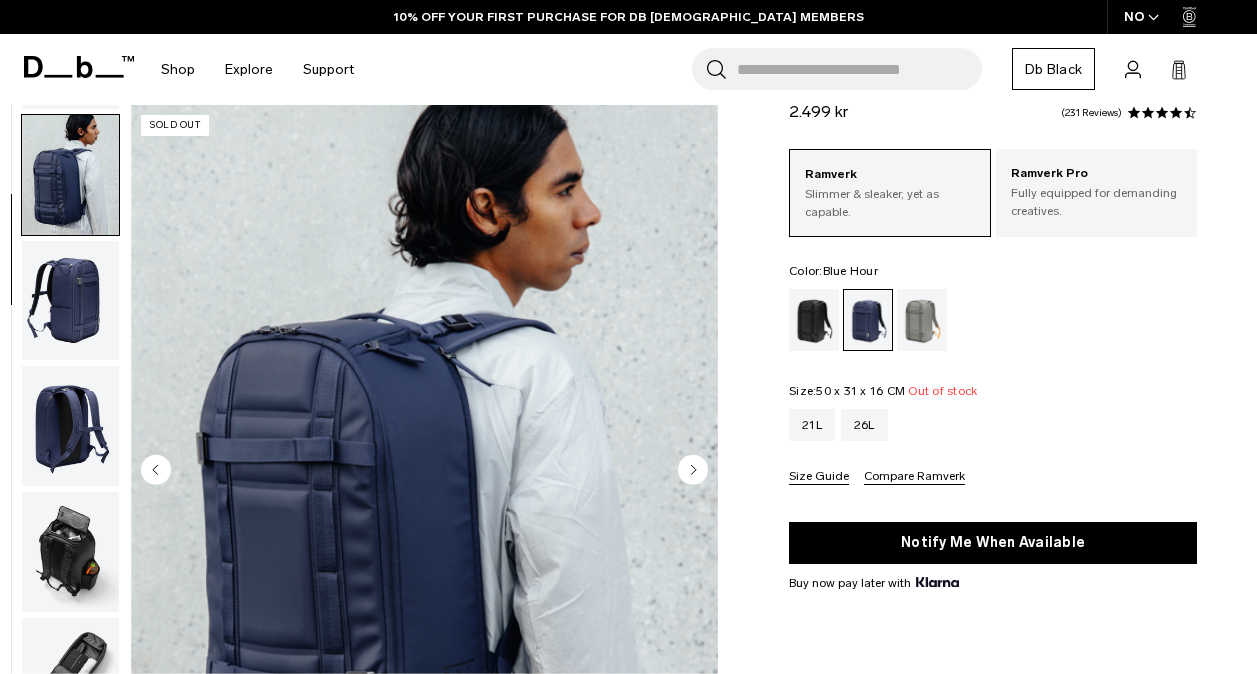 scroll, scrollTop: 126, scrollLeft: 0, axis: vertical 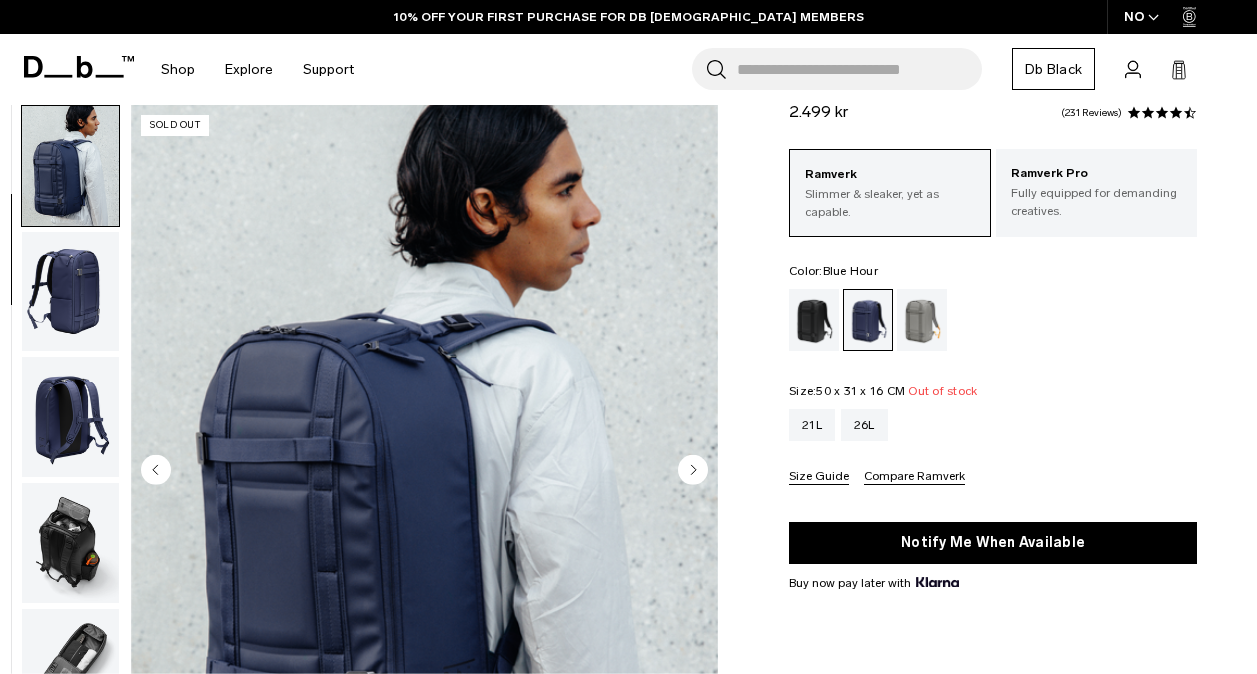 click at bounding box center [70, 292] 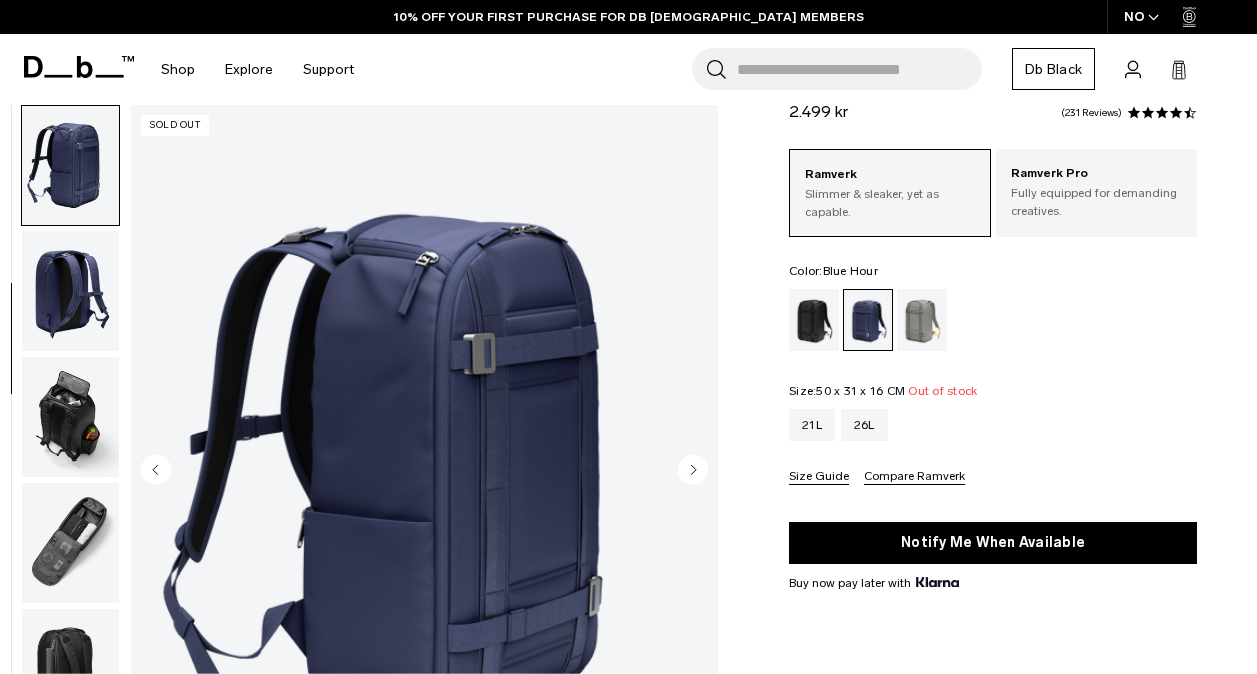 click at bounding box center (70, 291) 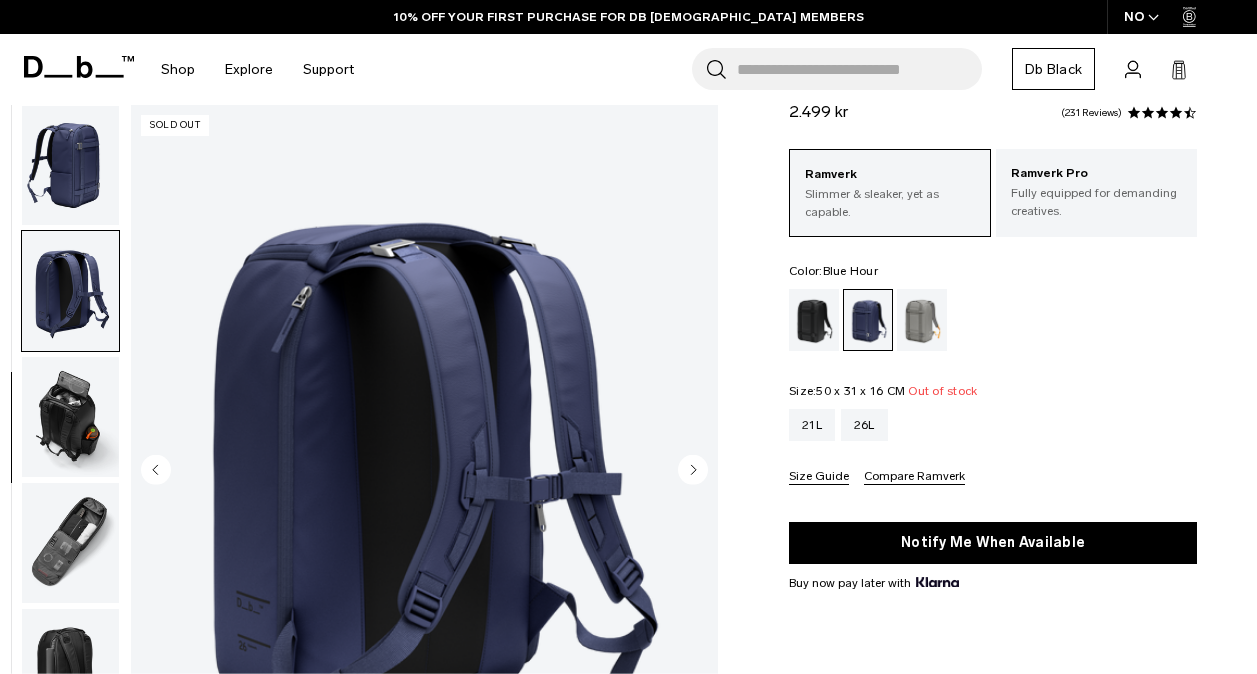 scroll, scrollTop: 269, scrollLeft: 0, axis: vertical 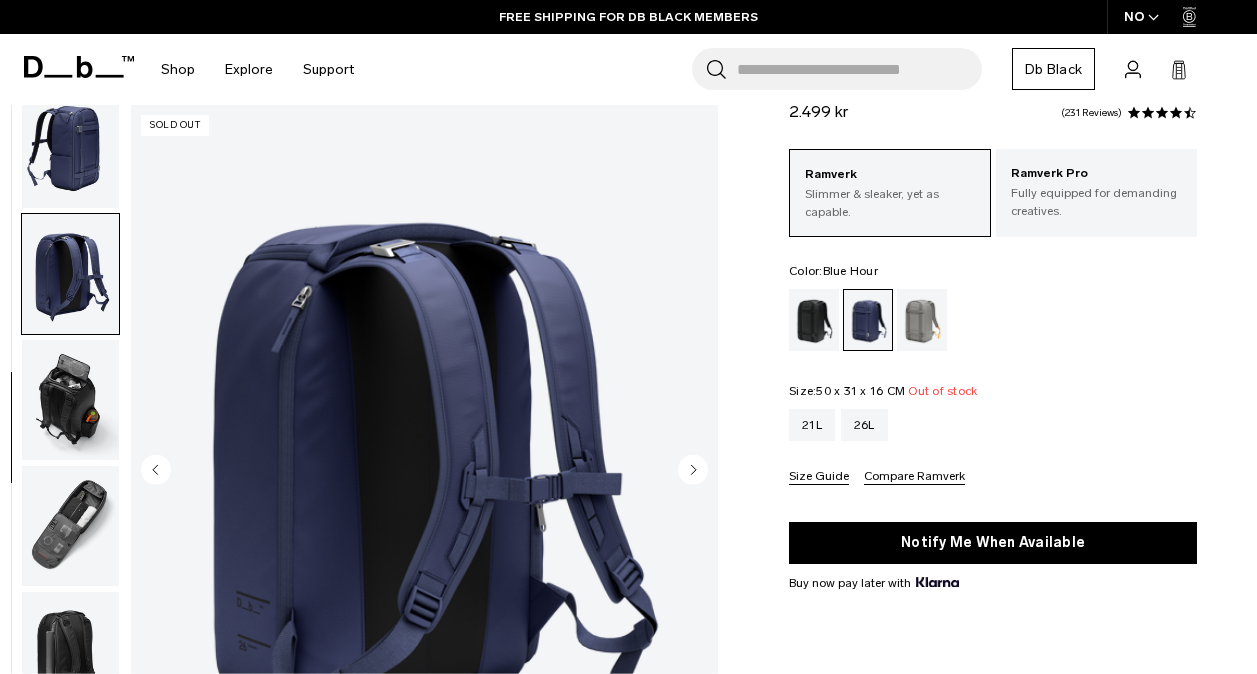 click at bounding box center (70, 400) 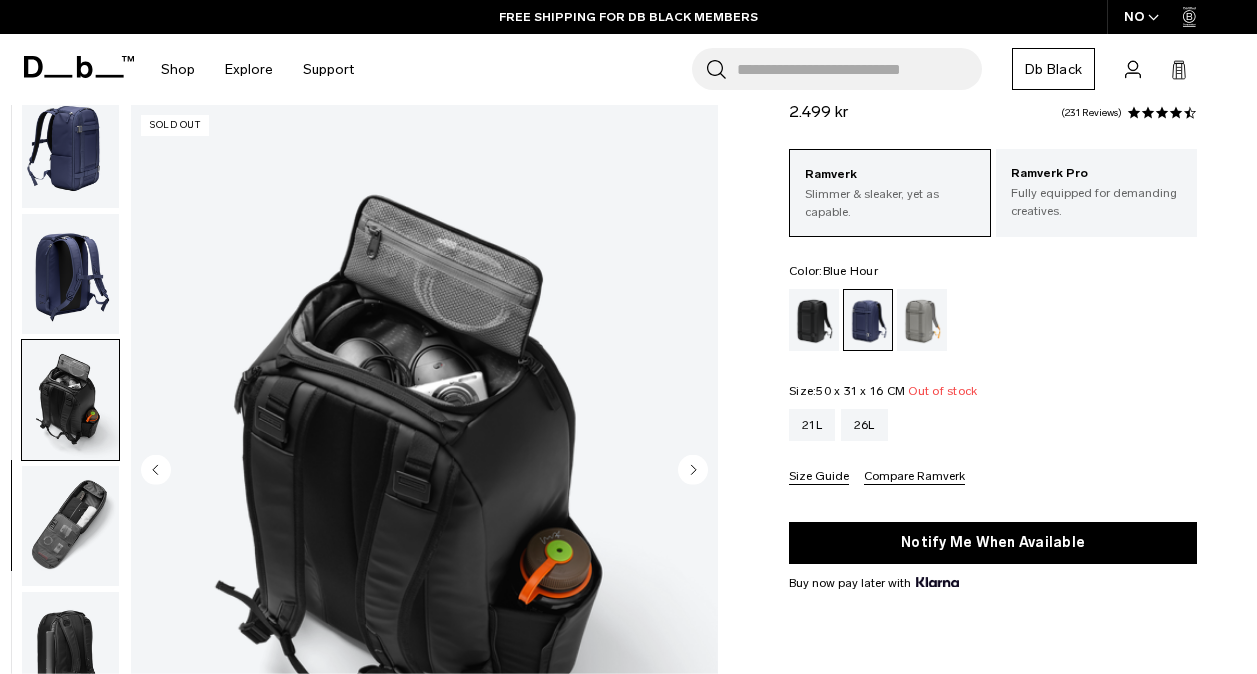 click at bounding box center (70, 526) 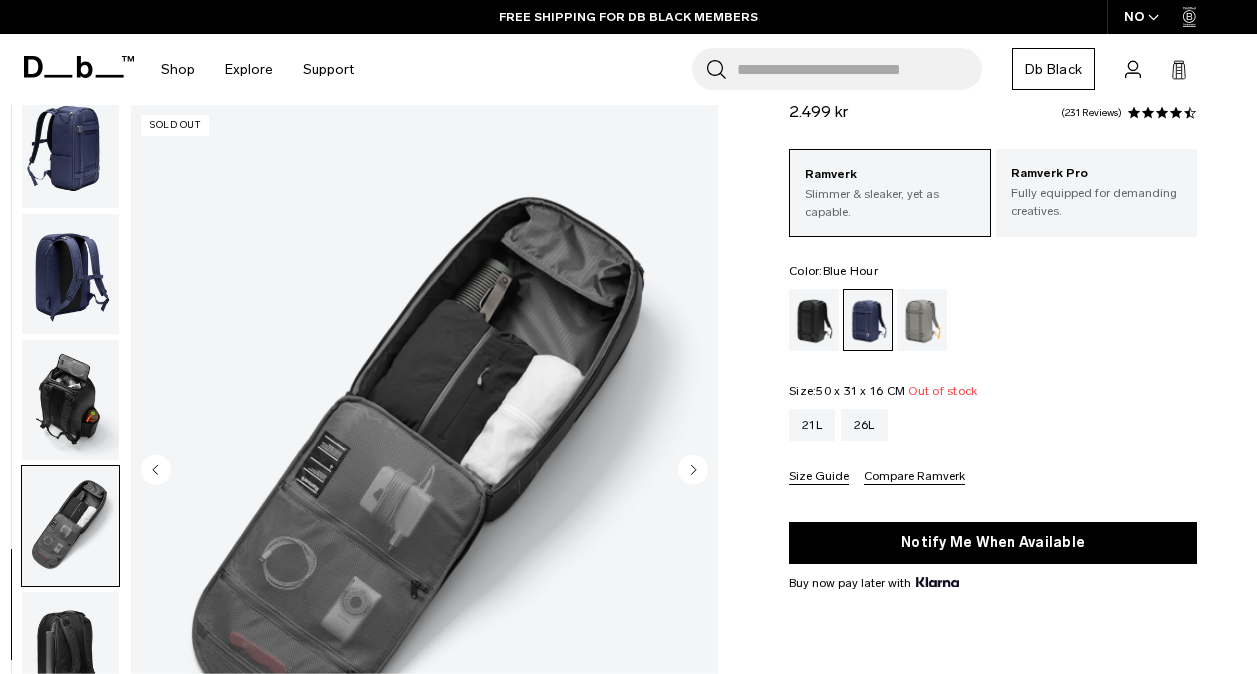 click at bounding box center (70, 652) 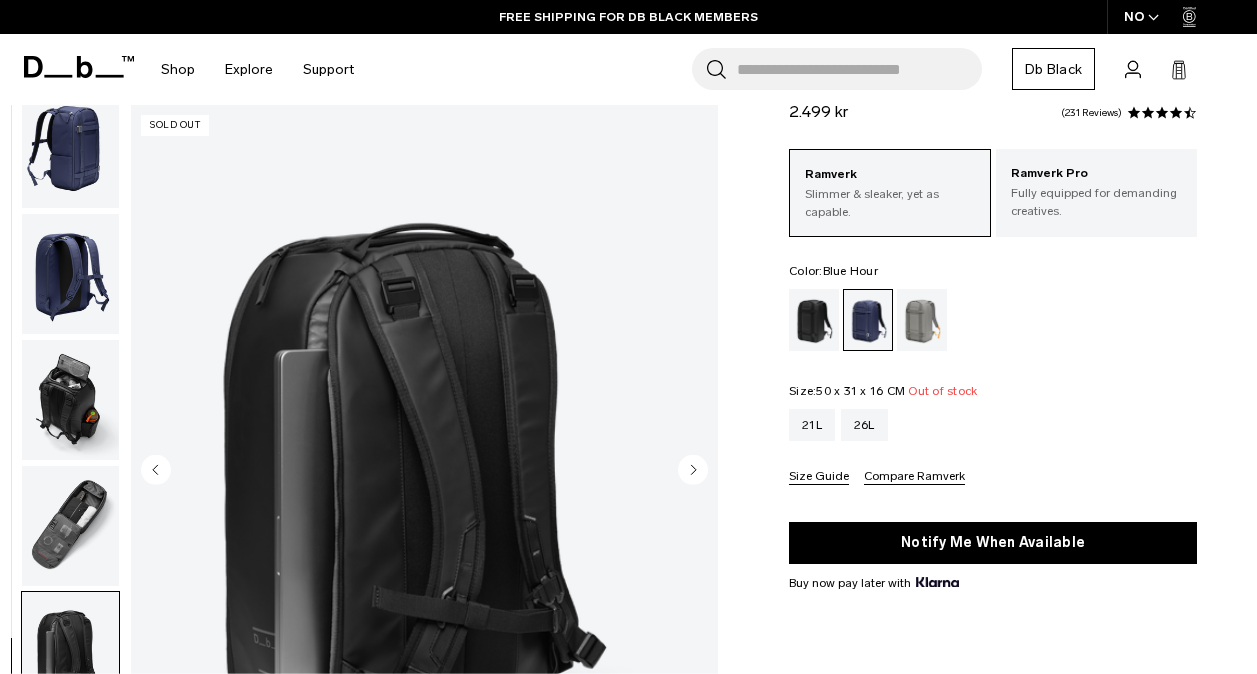 click at bounding box center (70, 526) 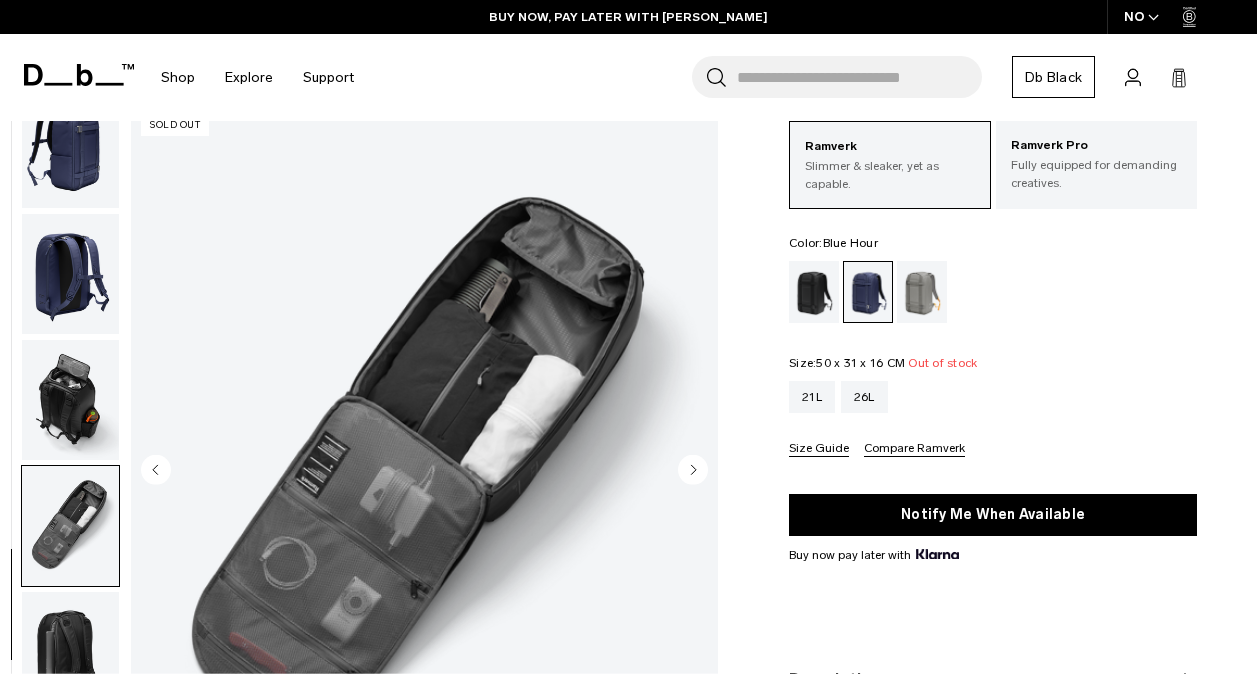 scroll, scrollTop: 98, scrollLeft: 0, axis: vertical 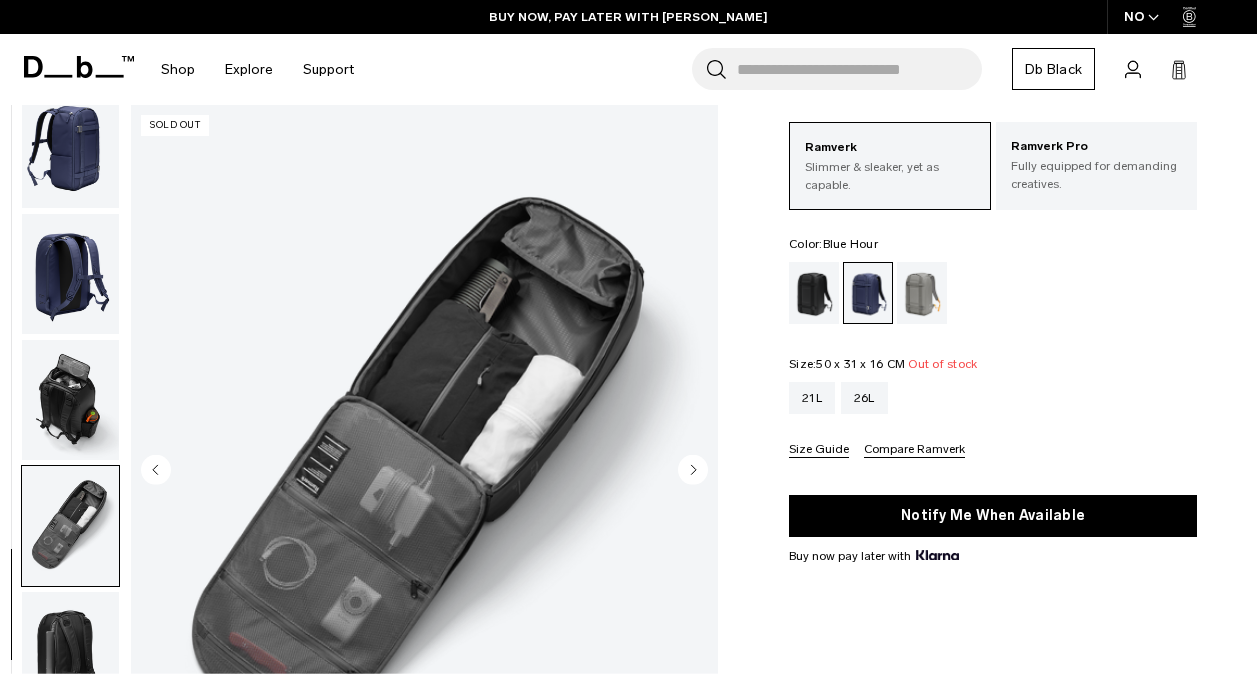 click at bounding box center [70, 400] 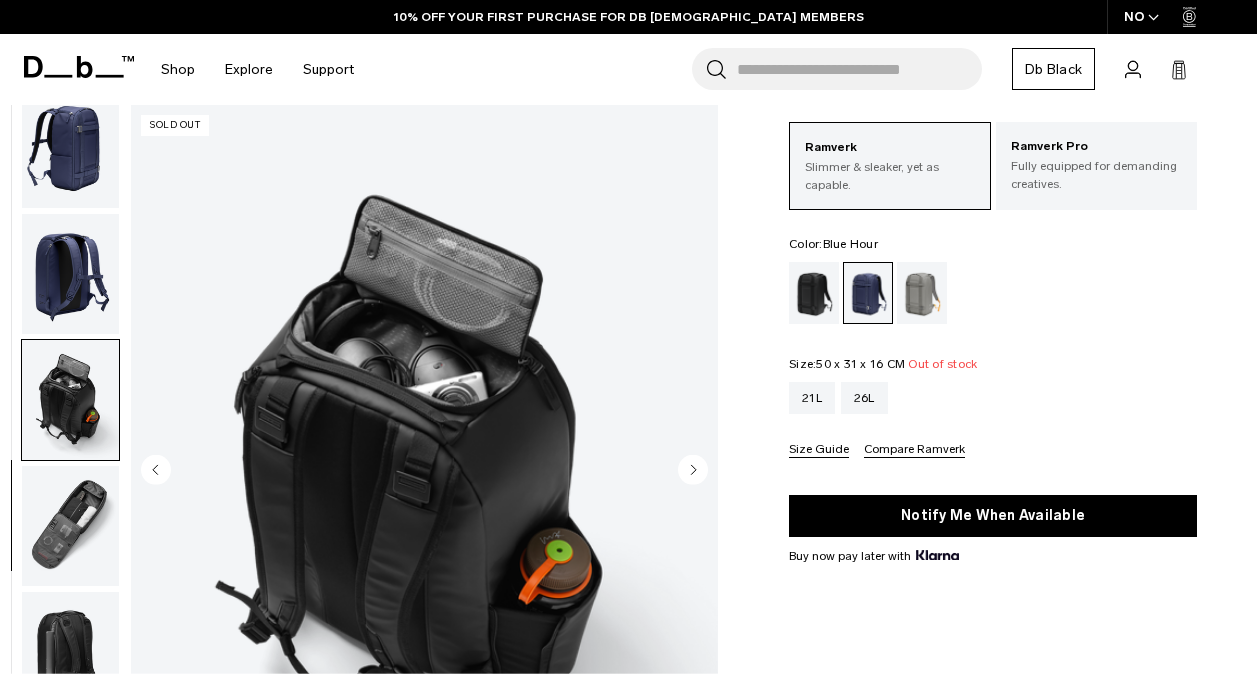 click at bounding box center [70, 526] 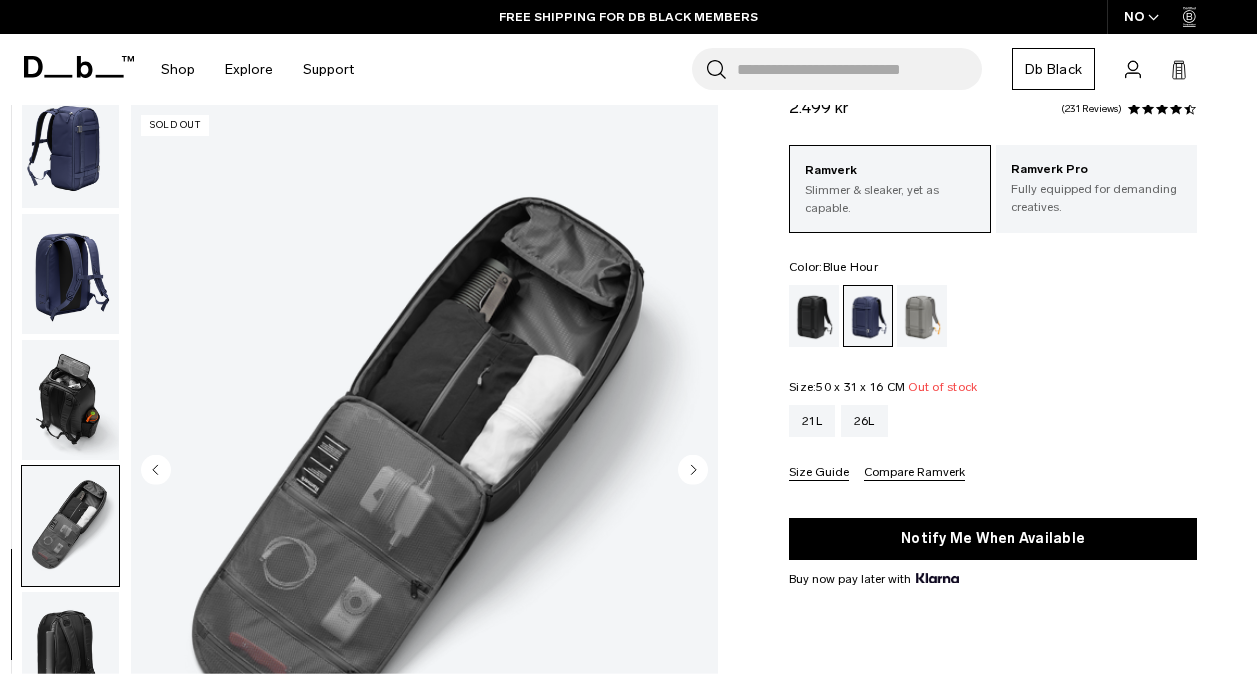 scroll, scrollTop: 0, scrollLeft: 0, axis: both 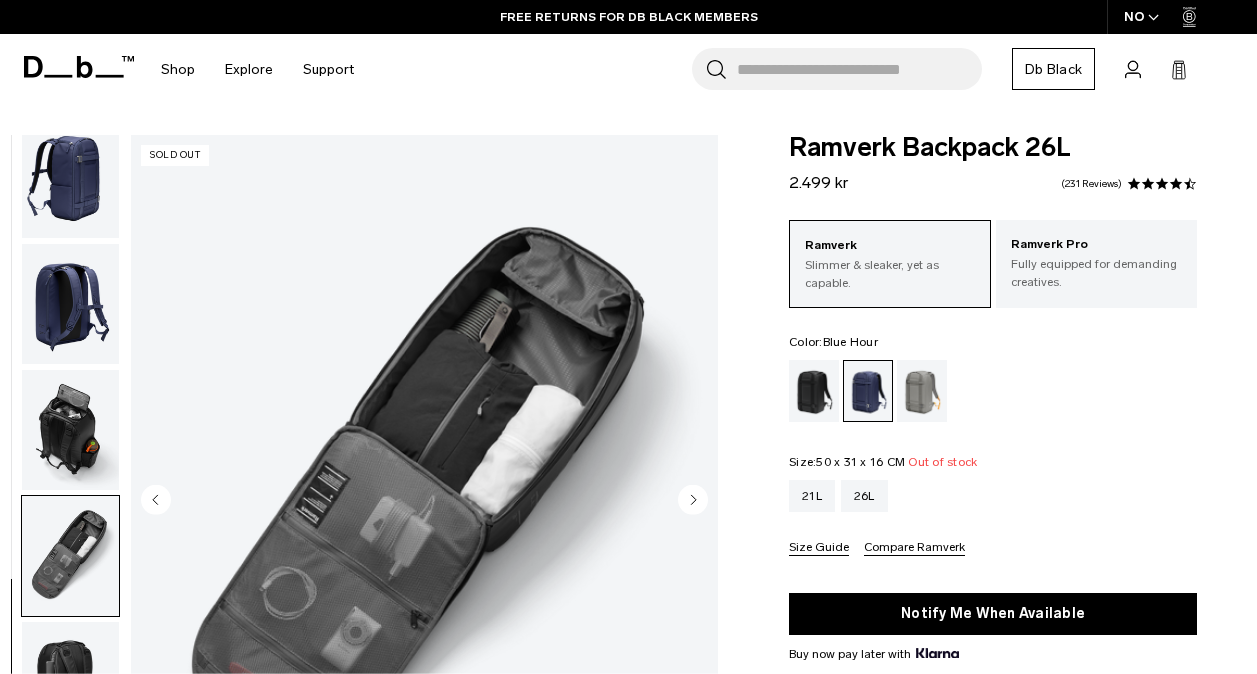 click at bounding box center (70, 179) 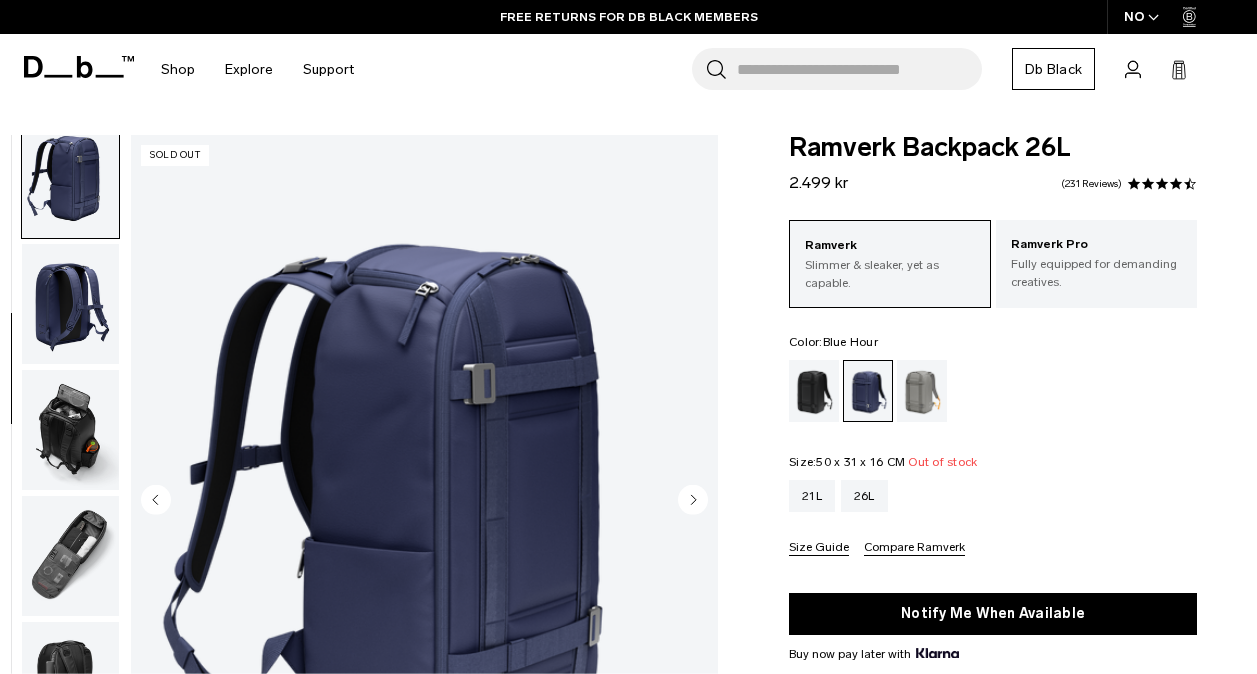 scroll, scrollTop: 268, scrollLeft: 0, axis: vertical 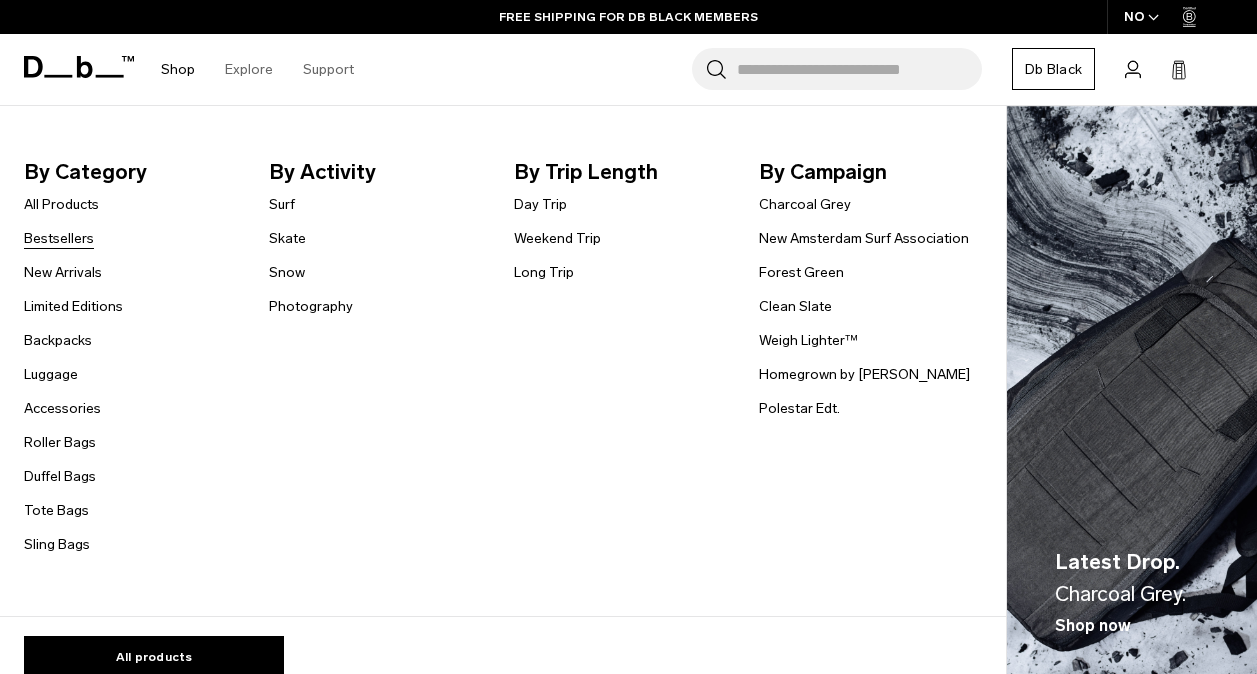 click on "Bestsellers" at bounding box center (59, 238) 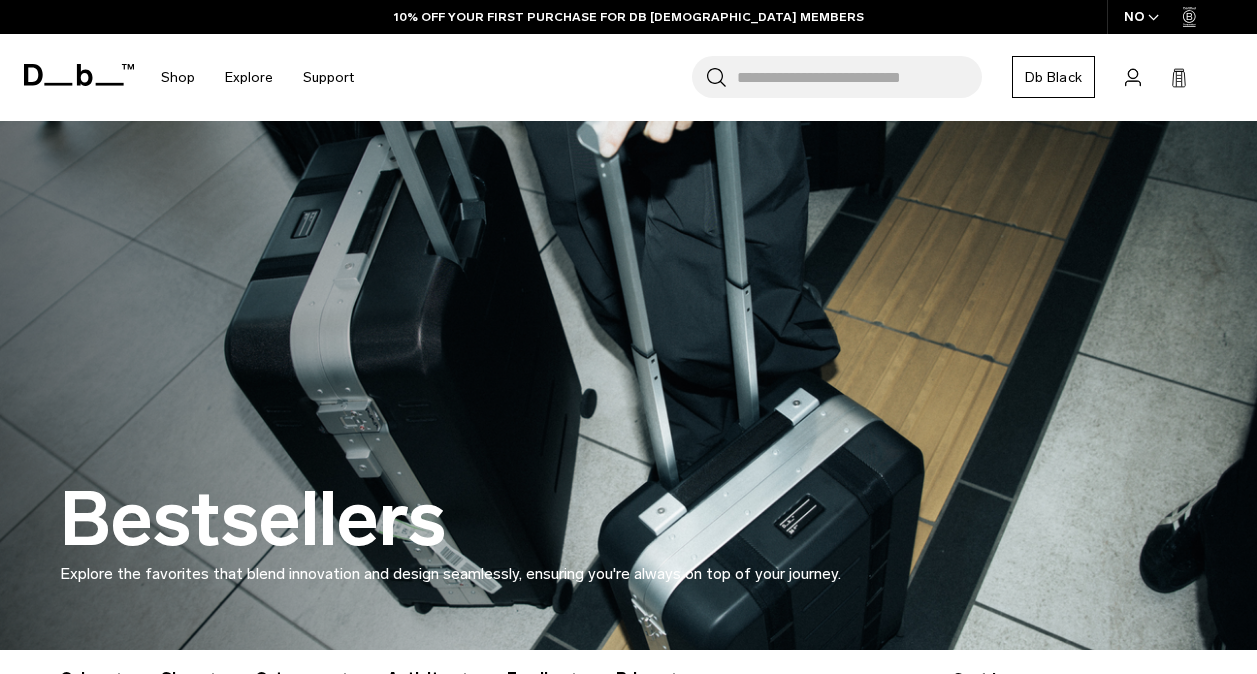 scroll, scrollTop: 659, scrollLeft: 0, axis: vertical 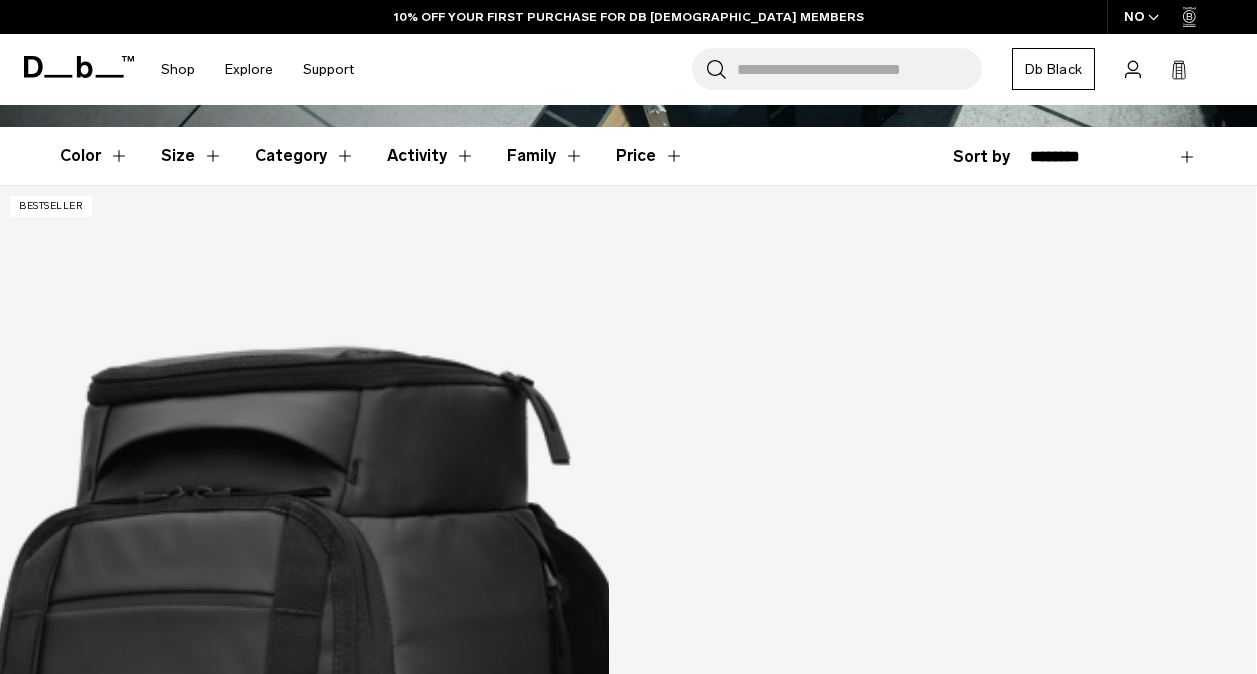 click at bounding box center (628, 5542) 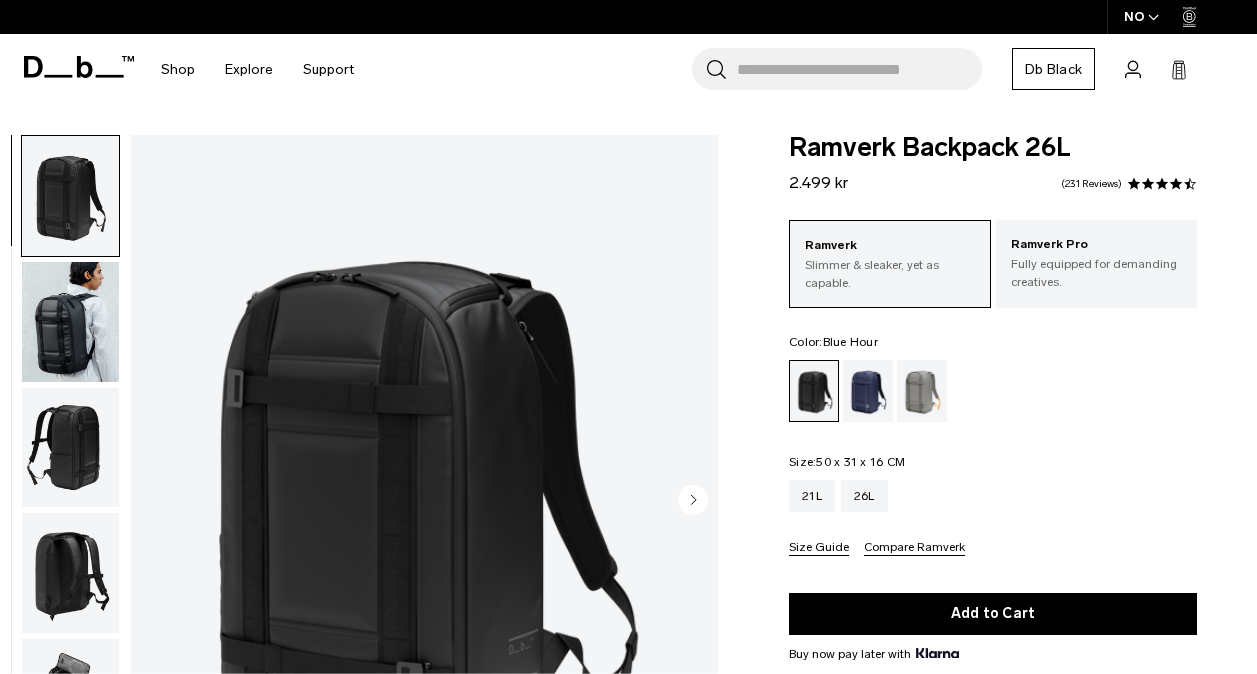 click at bounding box center [868, 391] 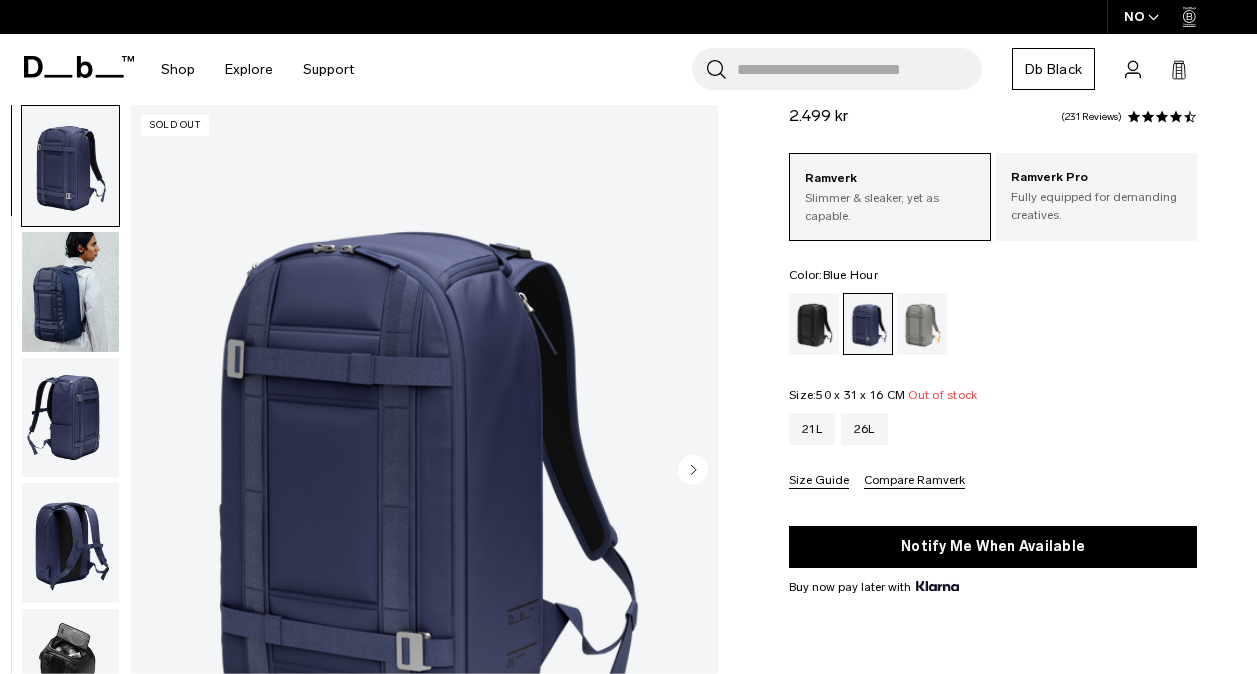 scroll, scrollTop: 67, scrollLeft: 0, axis: vertical 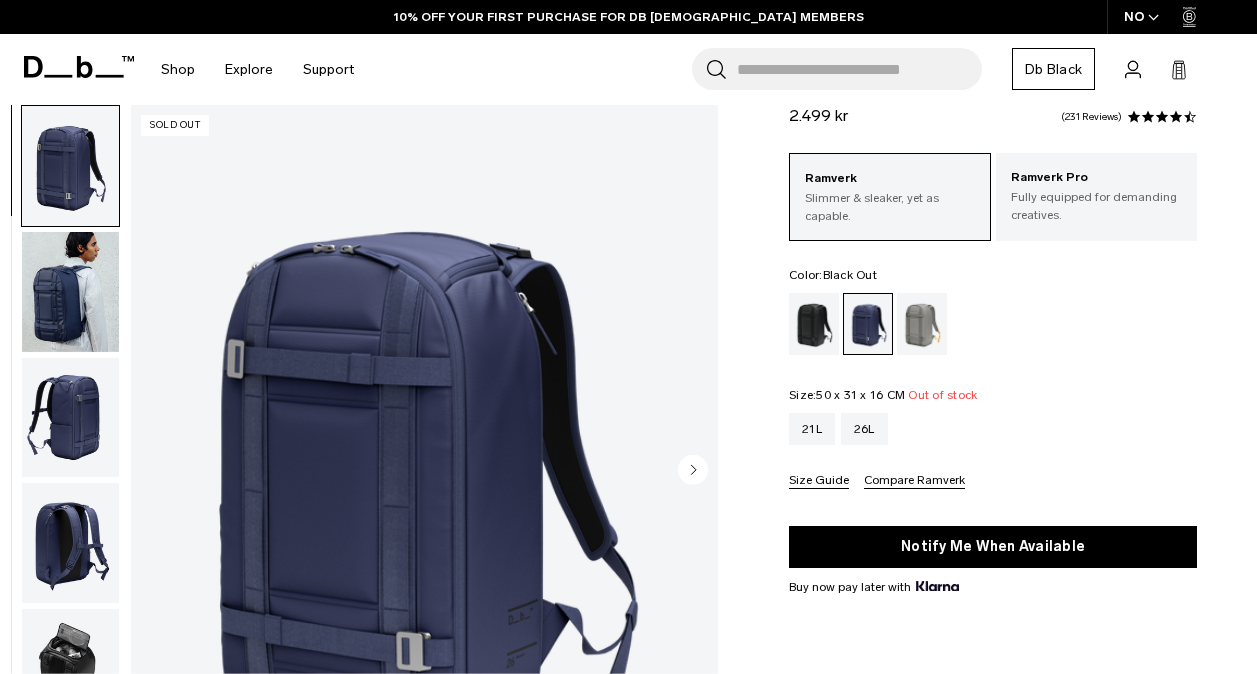 click at bounding box center [814, 324] 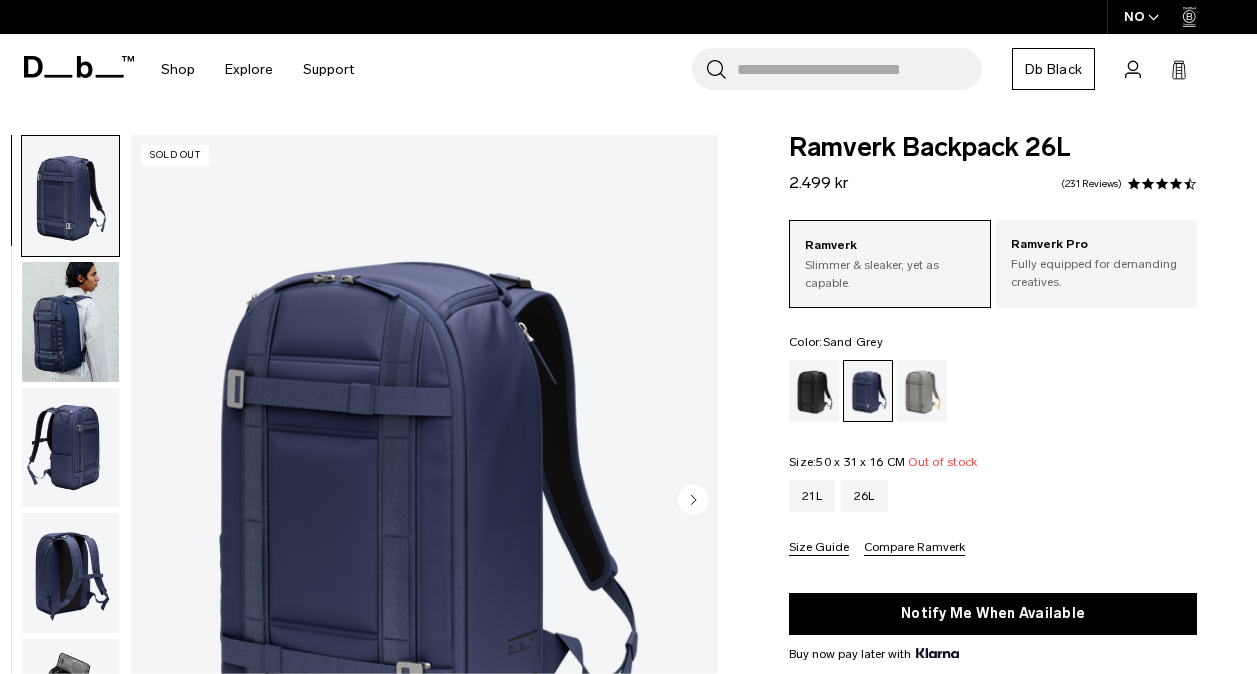 scroll, scrollTop: 0, scrollLeft: 0, axis: both 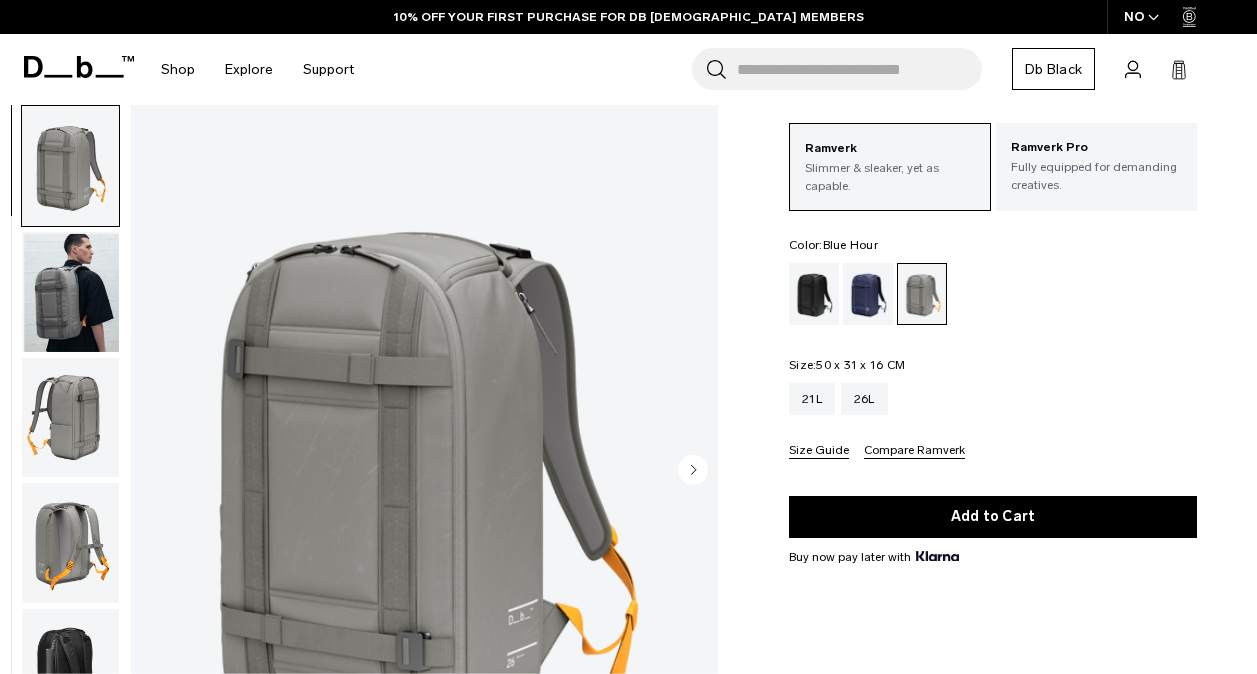 click at bounding box center [868, 294] 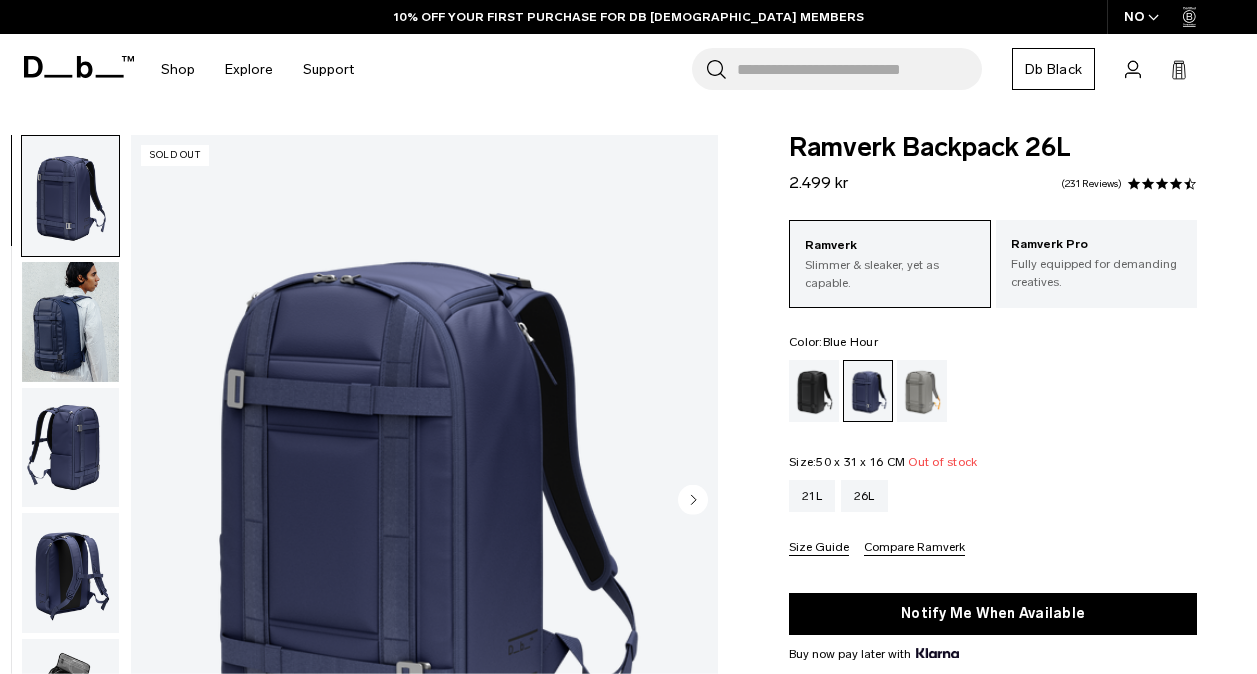 scroll, scrollTop: 0, scrollLeft: 0, axis: both 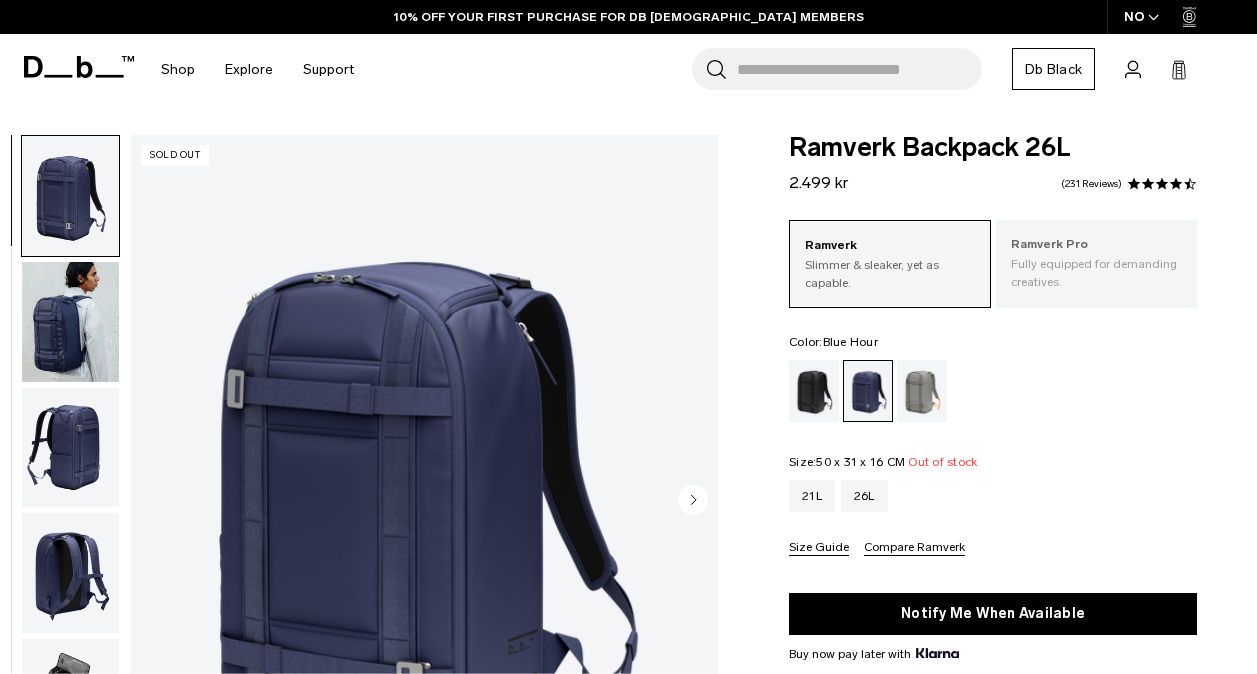 click on "Fully equipped for demanding creatives." at bounding box center (1096, 273) 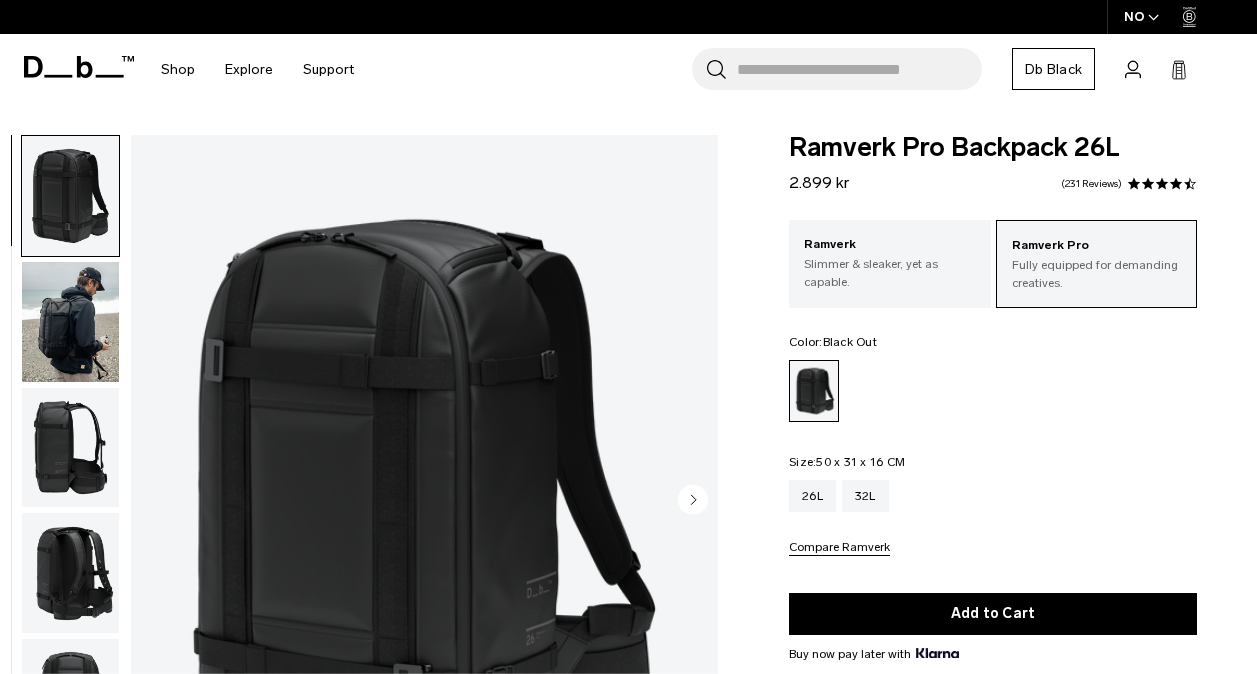 scroll, scrollTop: 0, scrollLeft: 0, axis: both 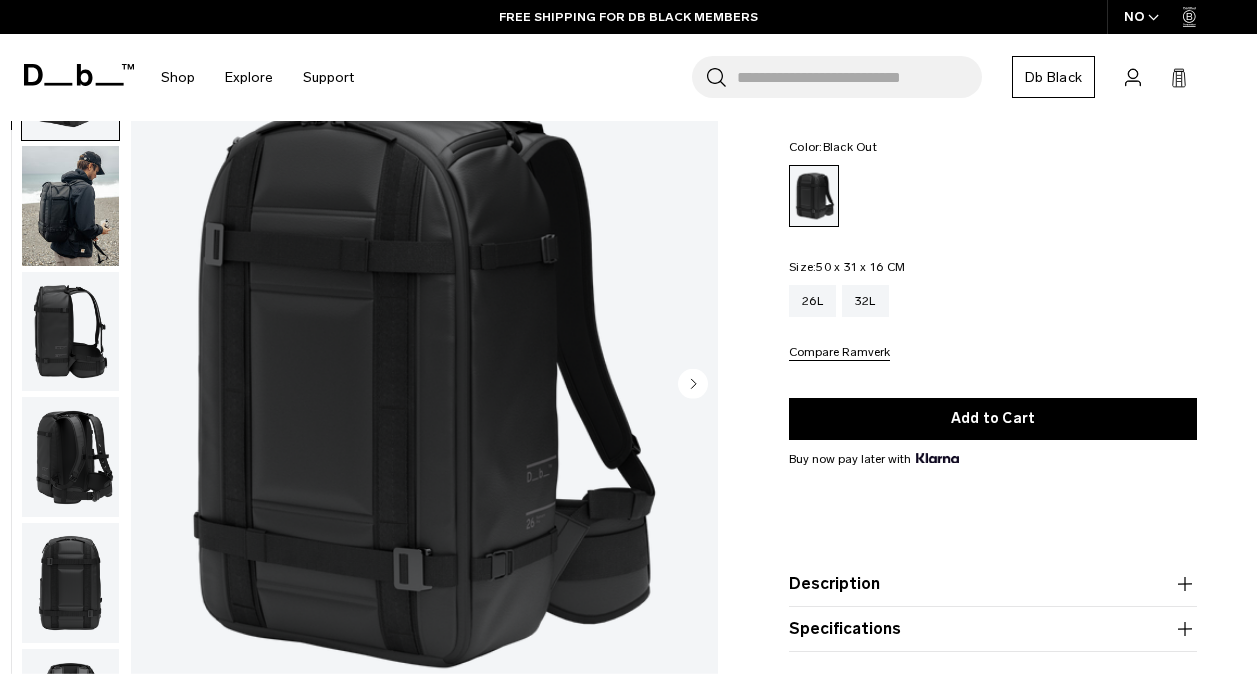 click on "Compare Ramverk" at bounding box center [839, 353] 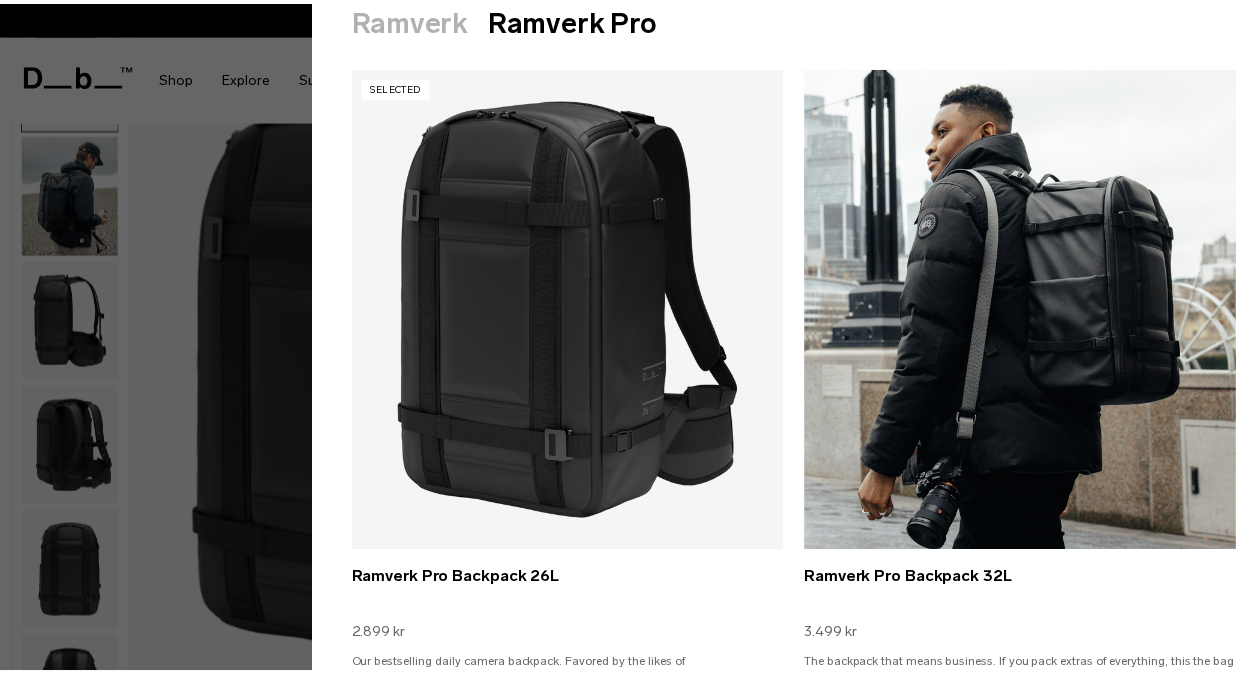 scroll, scrollTop: 0, scrollLeft: 0, axis: both 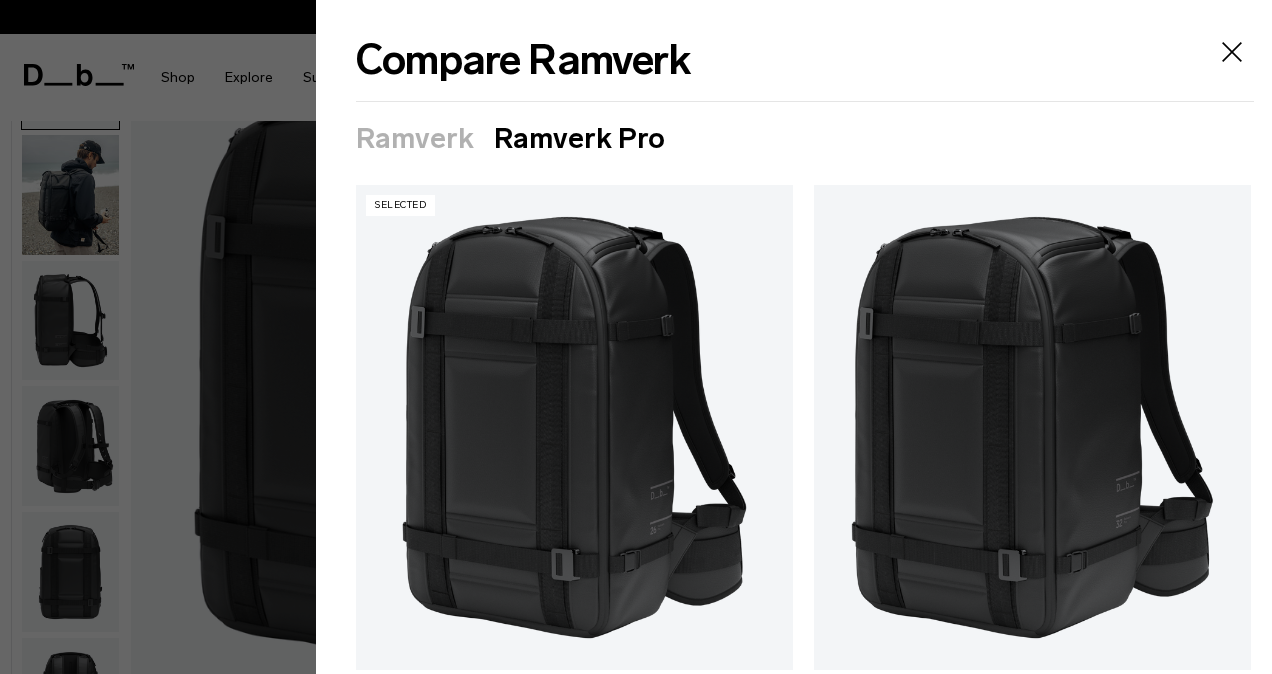 click 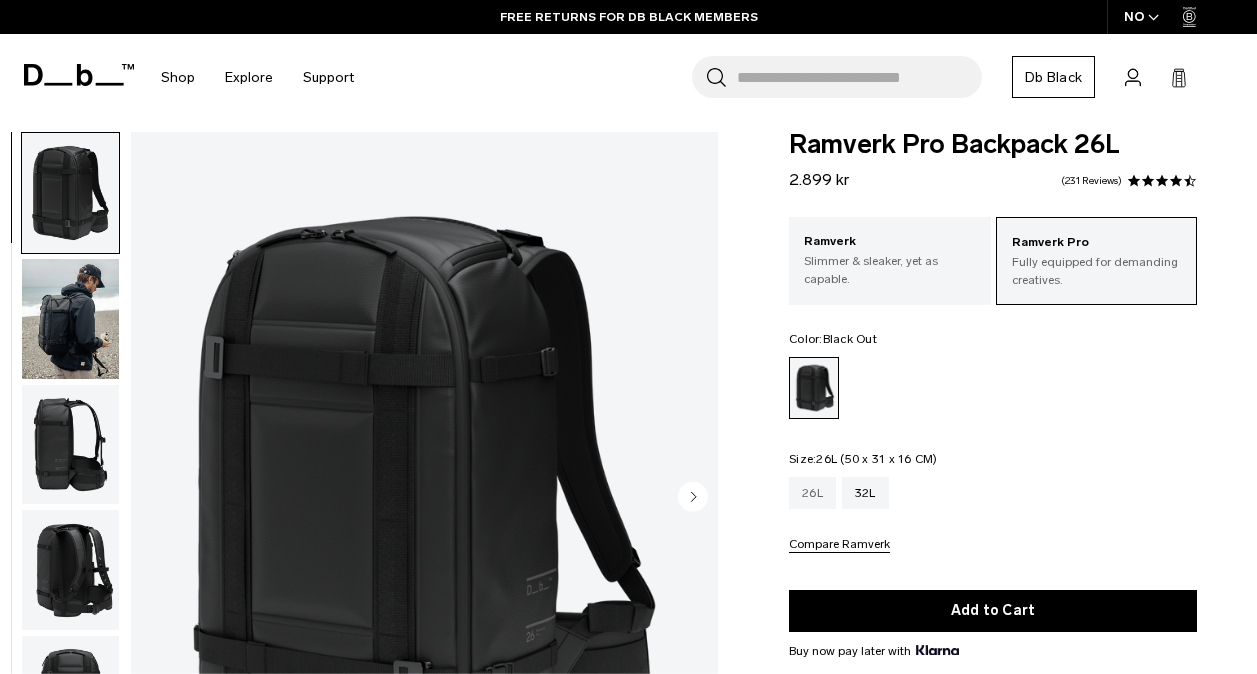scroll, scrollTop: 1, scrollLeft: 0, axis: vertical 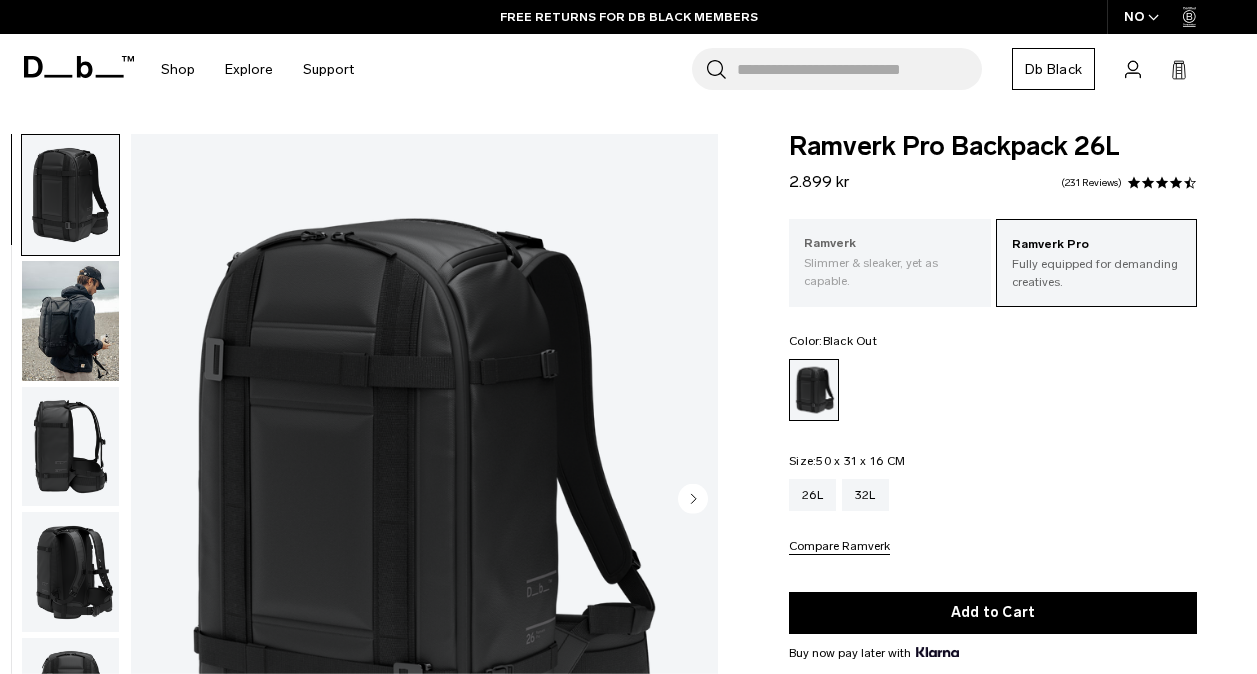 click on "Ramverk" at bounding box center [889, 244] 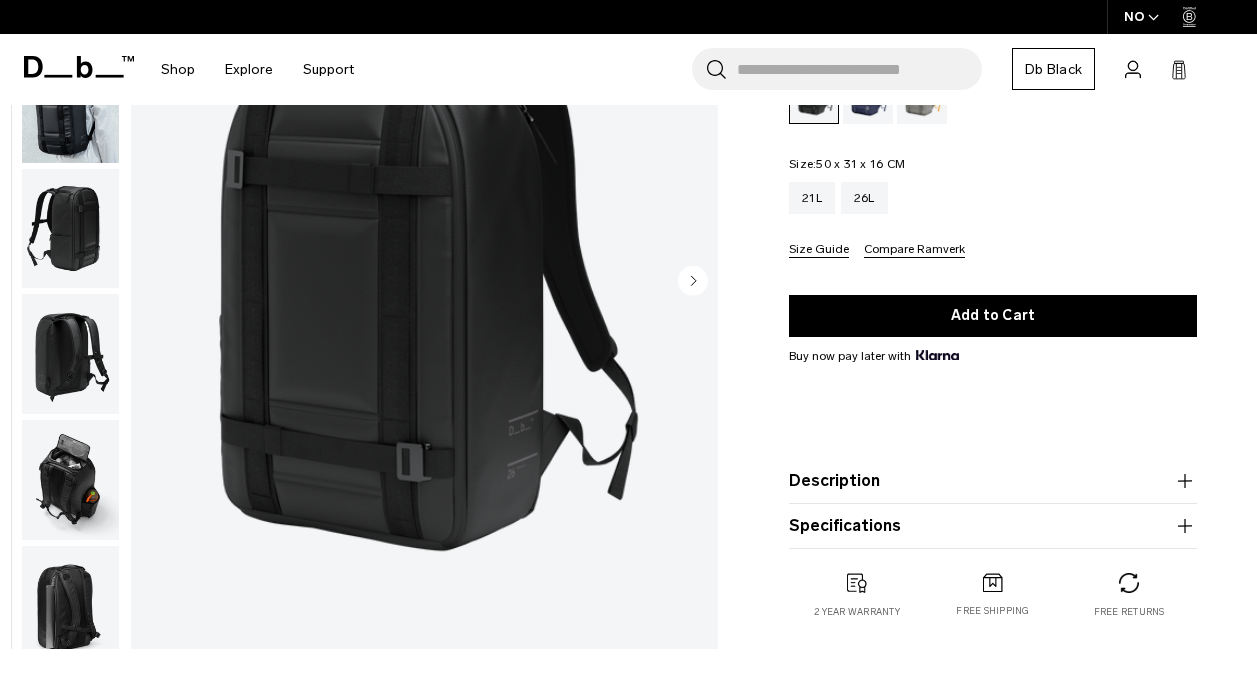 scroll, scrollTop: 299, scrollLeft: 0, axis: vertical 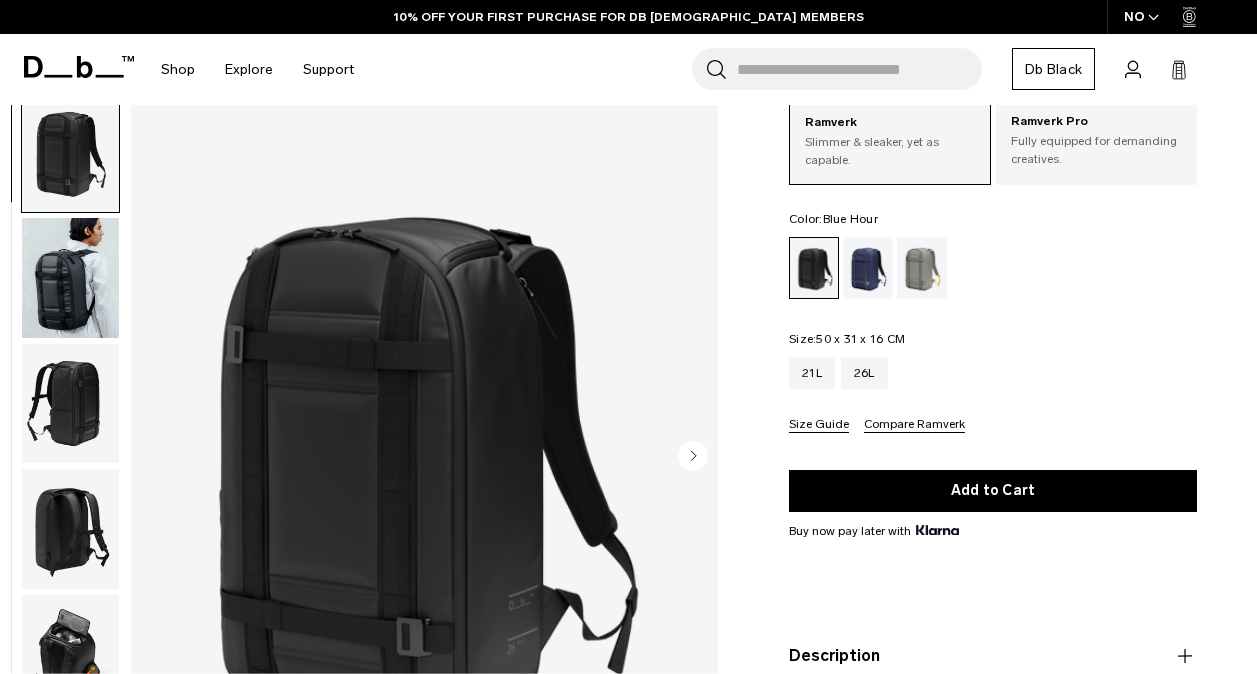 click at bounding box center [868, 268] 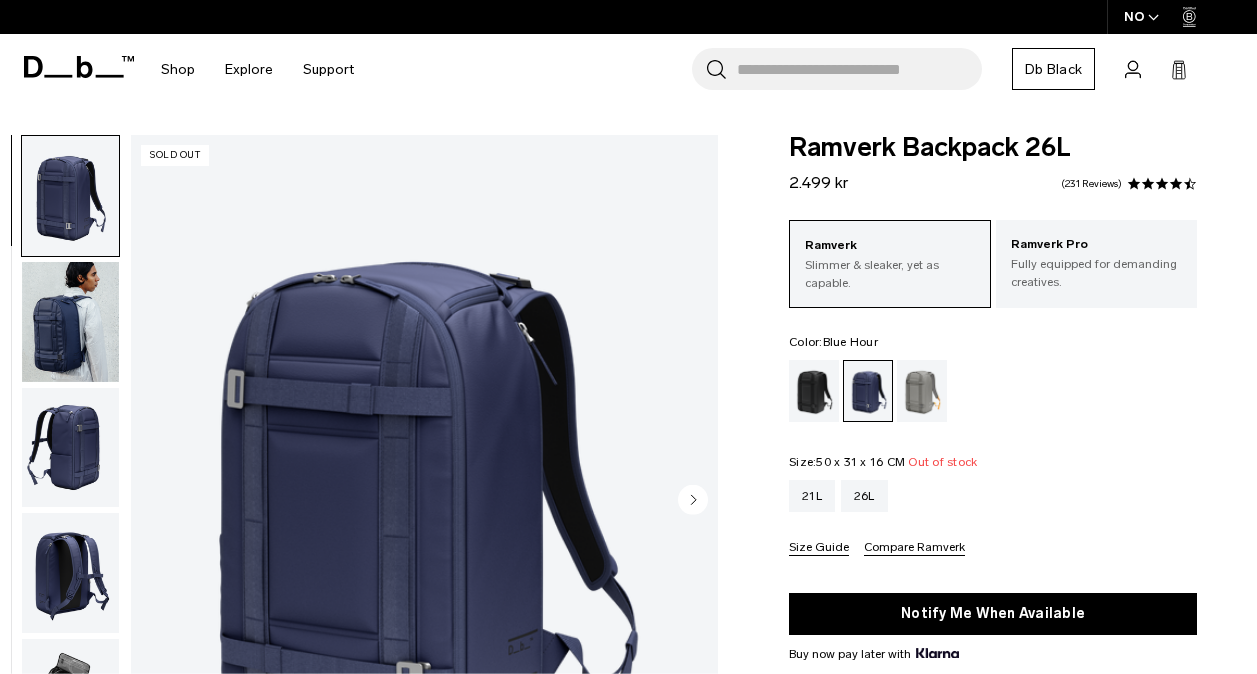 scroll, scrollTop: 0, scrollLeft: 0, axis: both 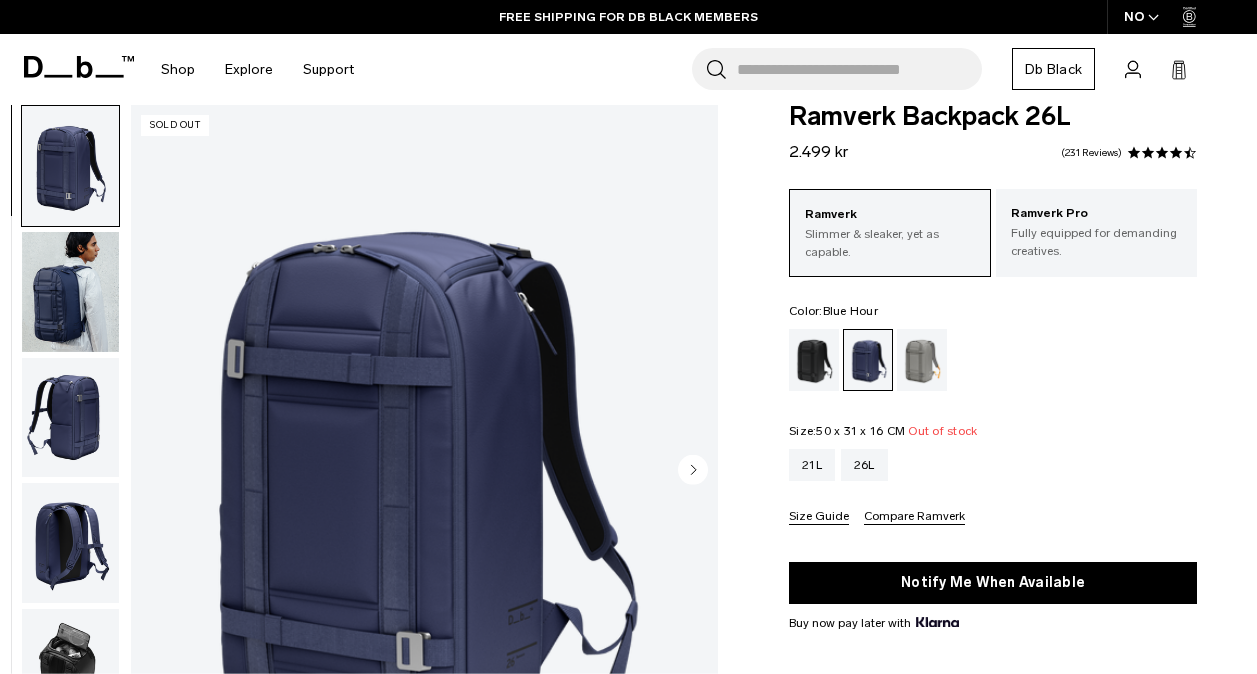 click at bounding box center (70, 292) 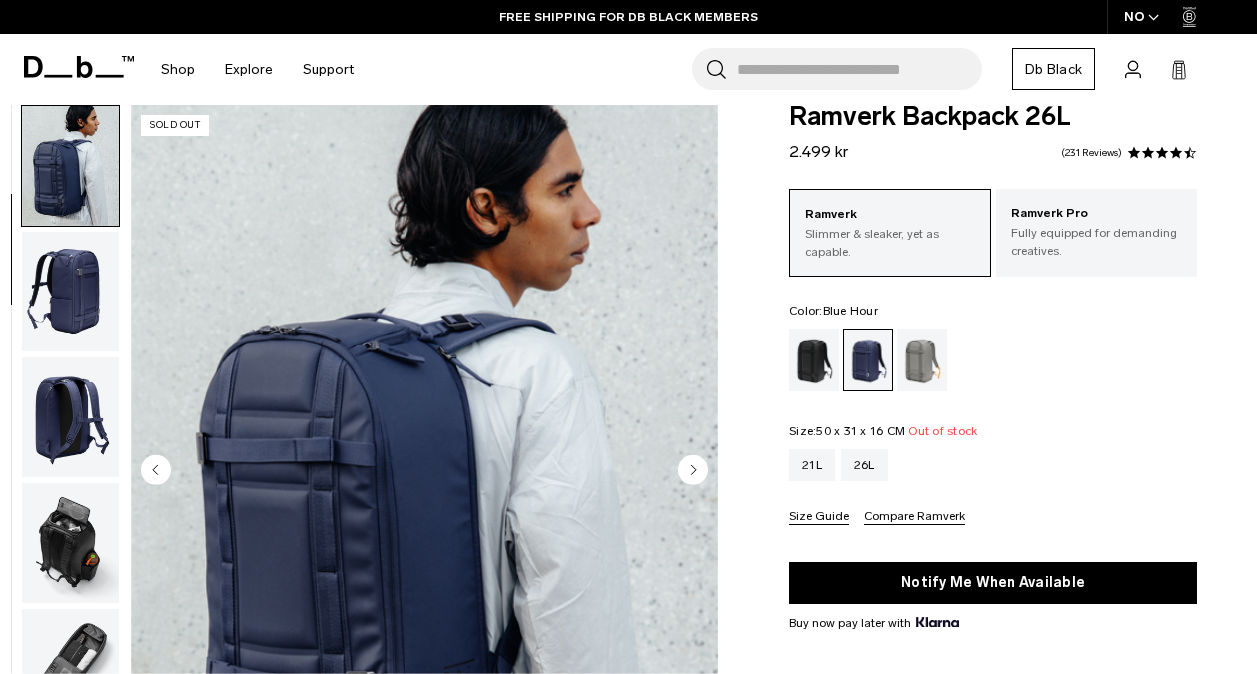 scroll, scrollTop: 269, scrollLeft: 0, axis: vertical 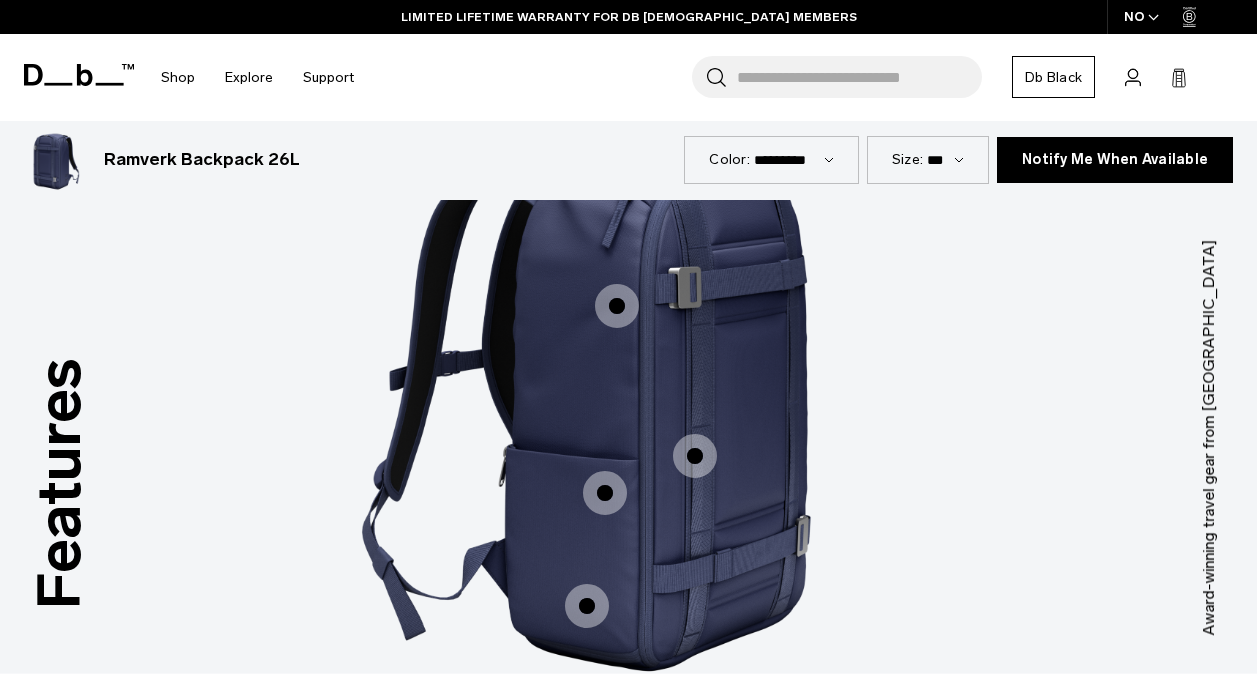 click at bounding box center (617, 306) 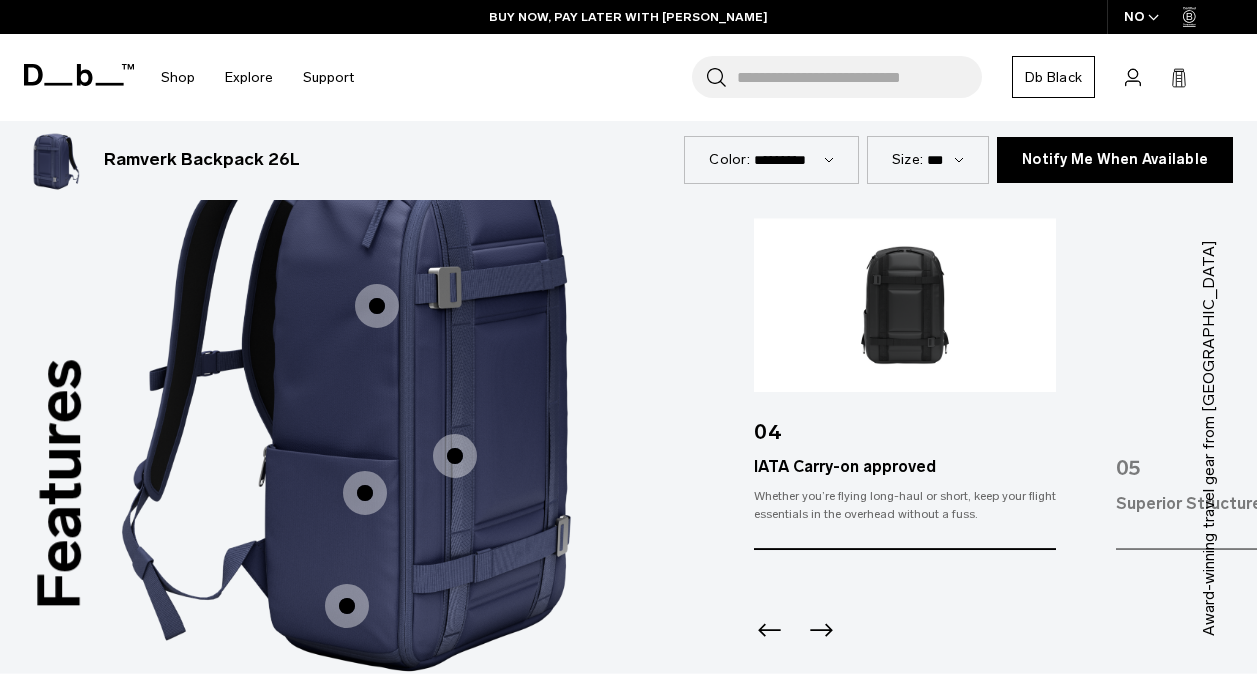 click at bounding box center [455, 456] 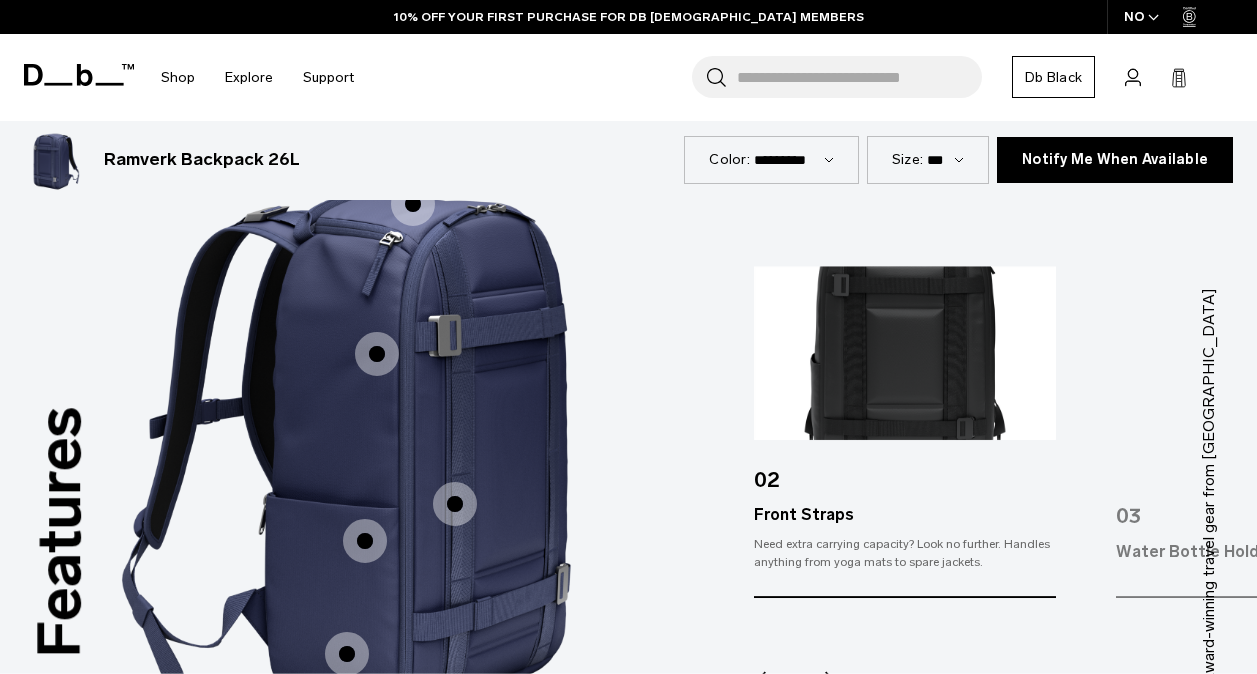 scroll, scrollTop: 2340, scrollLeft: 0, axis: vertical 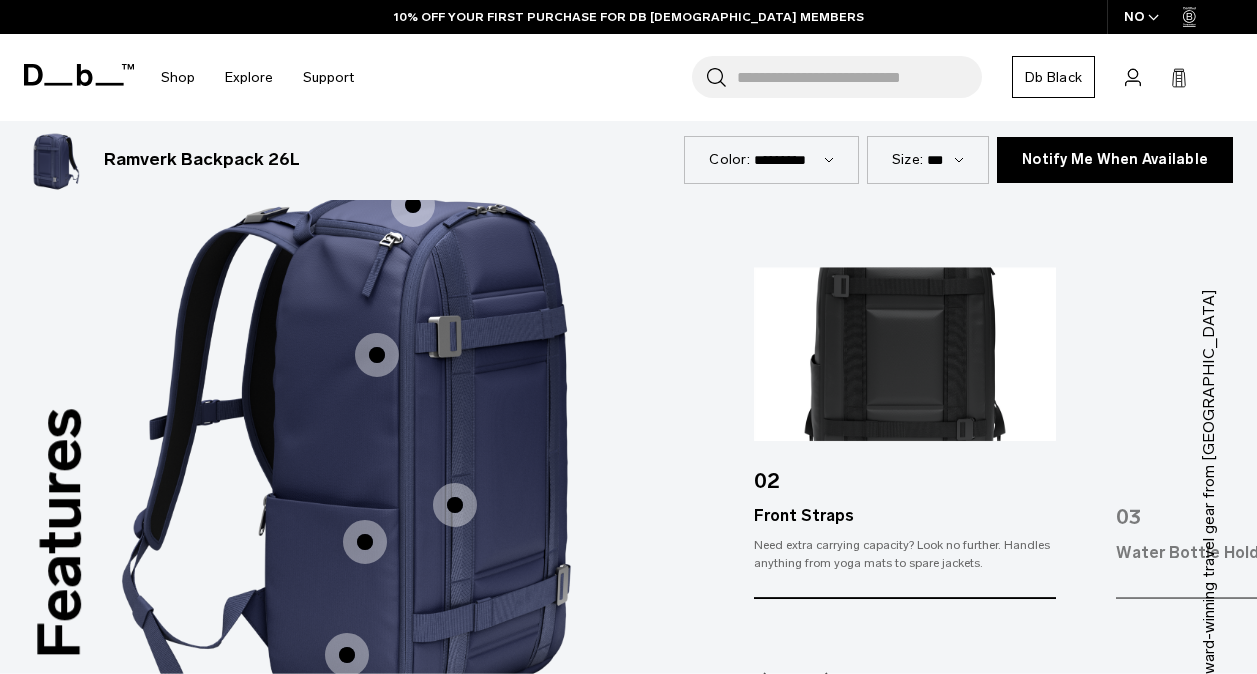 click at bounding box center (365, 542) 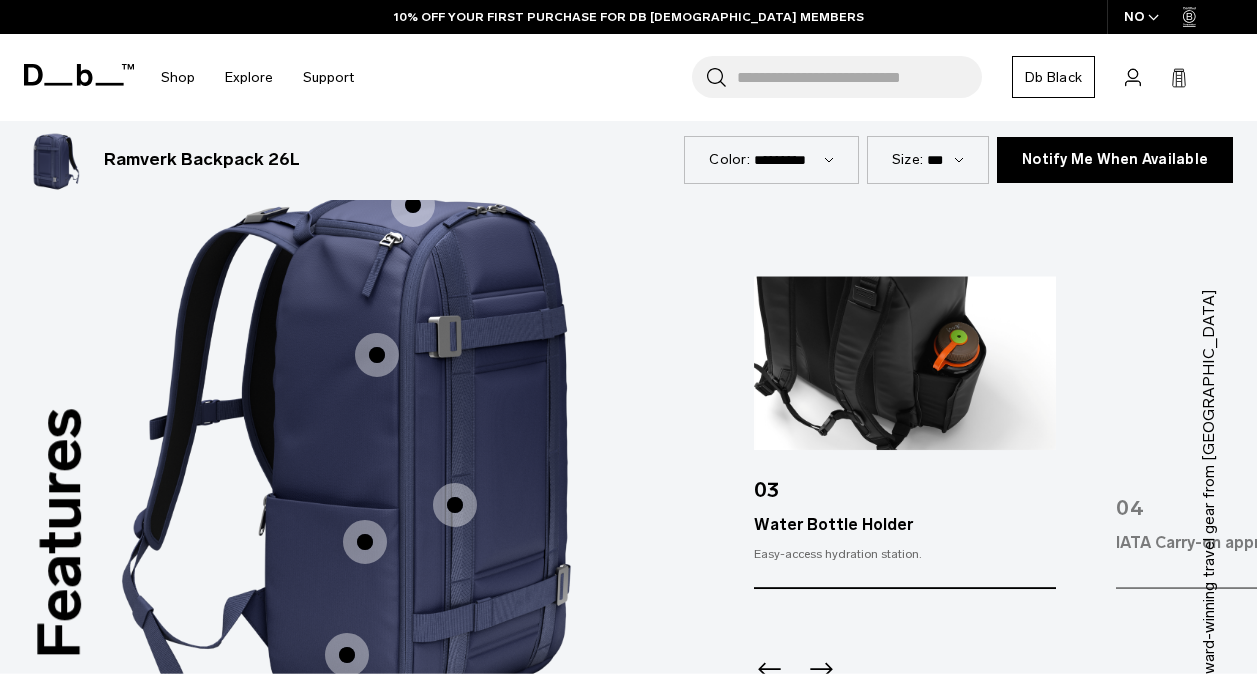 click at bounding box center (347, 655) 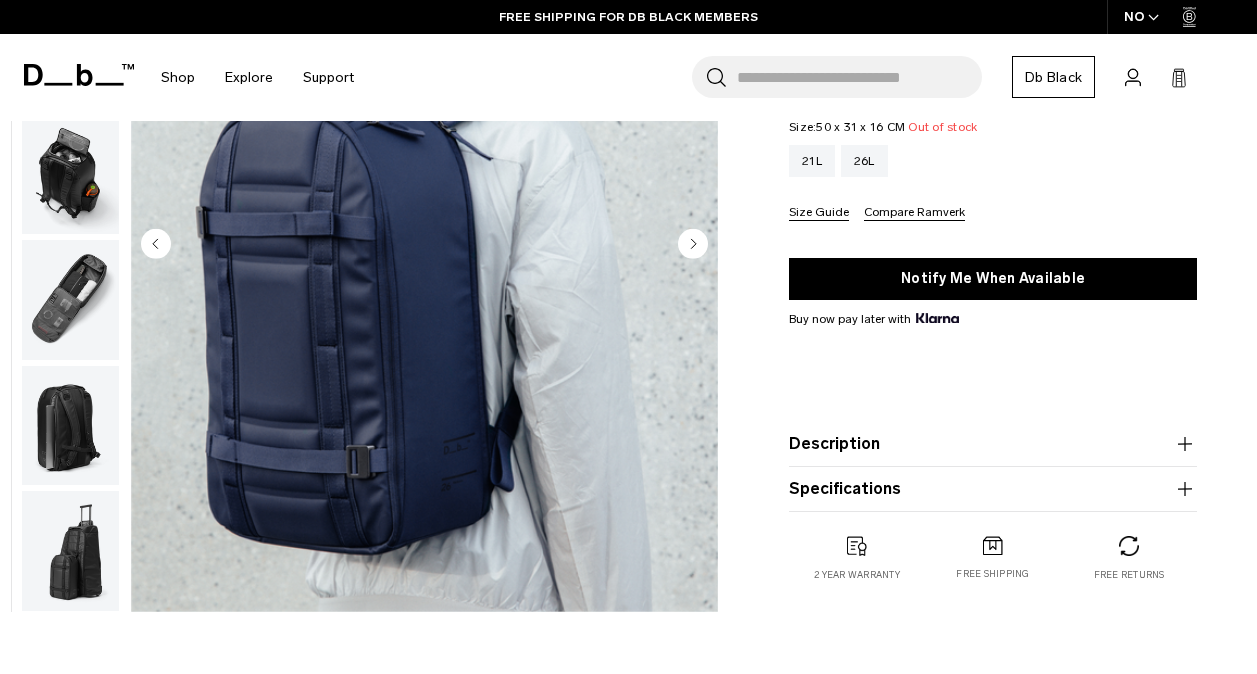 scroll, scrollTop: 336, scrollLeft: 0, axis: vertical 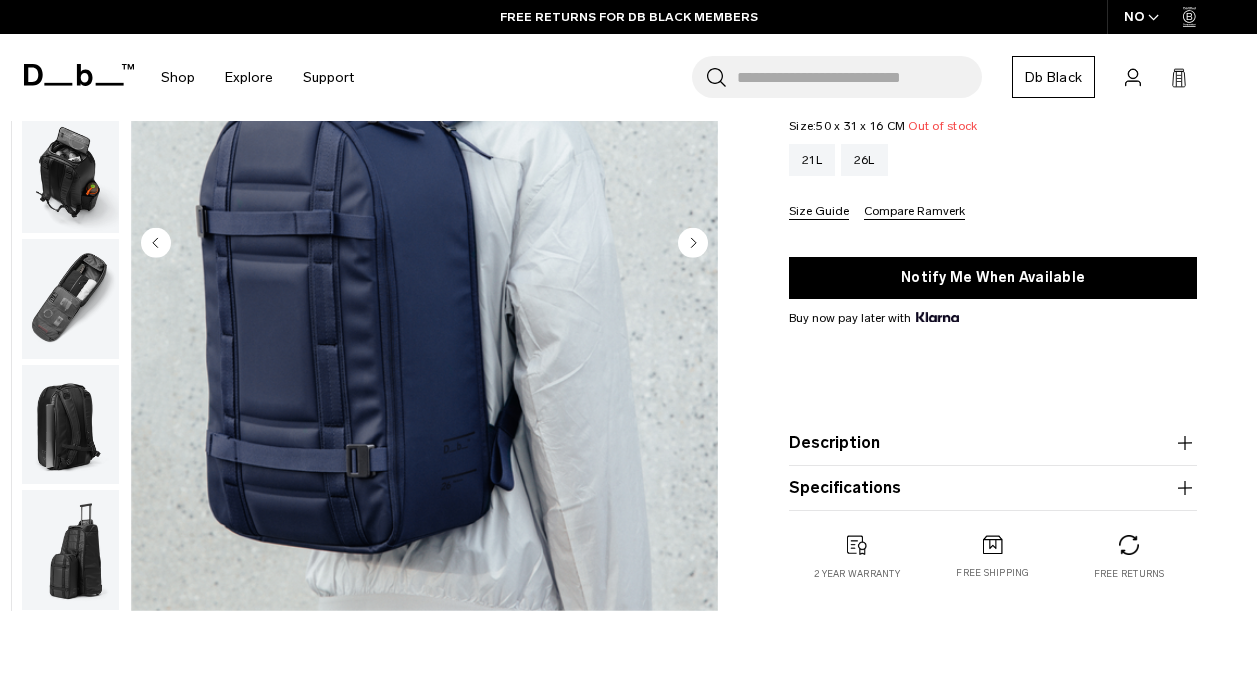 click on "Specifications" at bounding box center [993, 488] 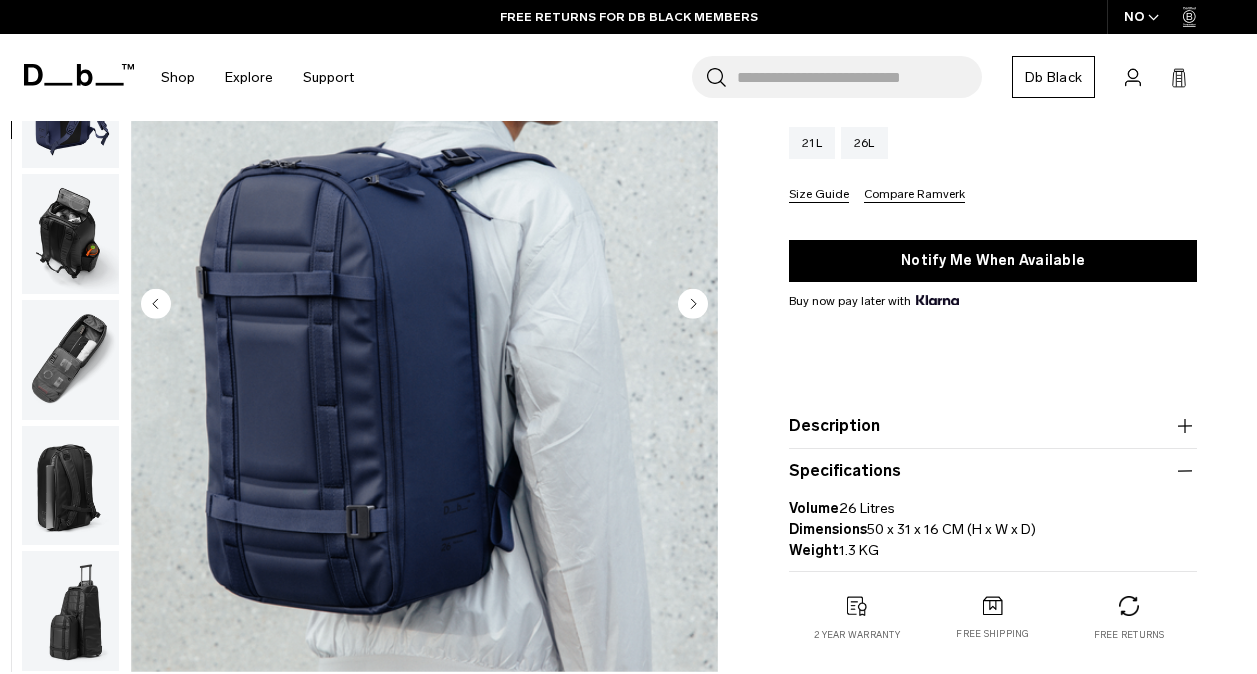 scroll, scrollTop: 355, scrollLeft: 0, axis: vertical 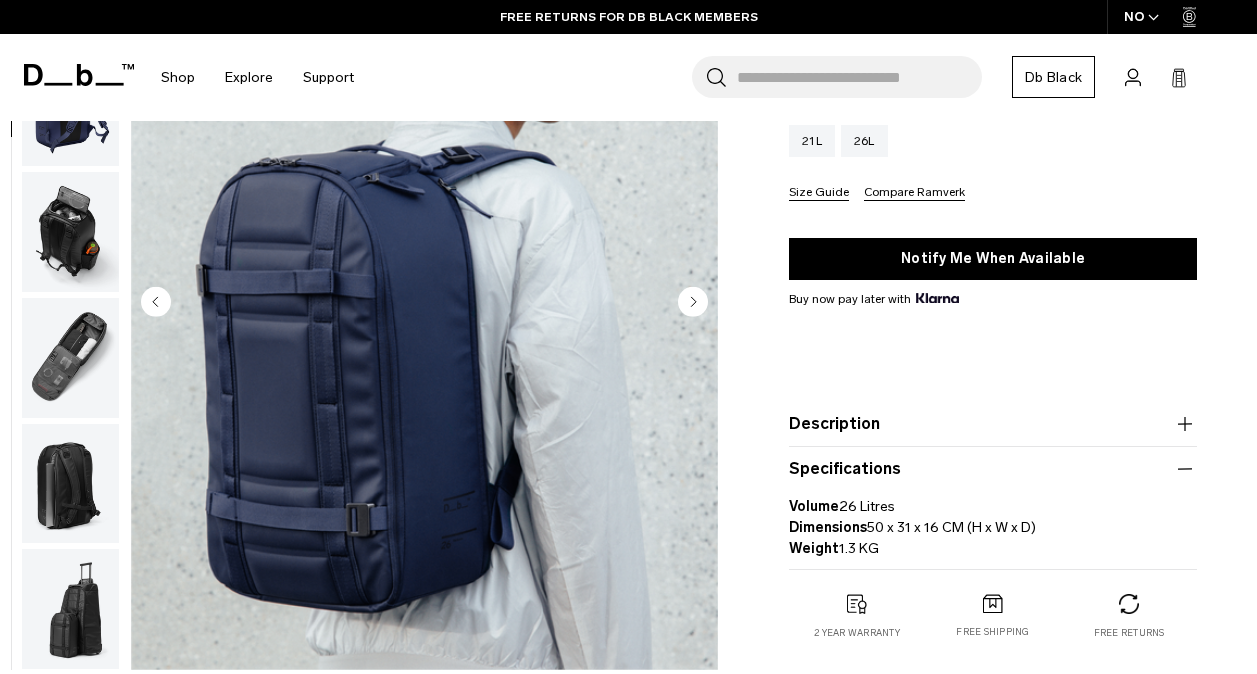 click on "Description" at bounding box center (993, 424) 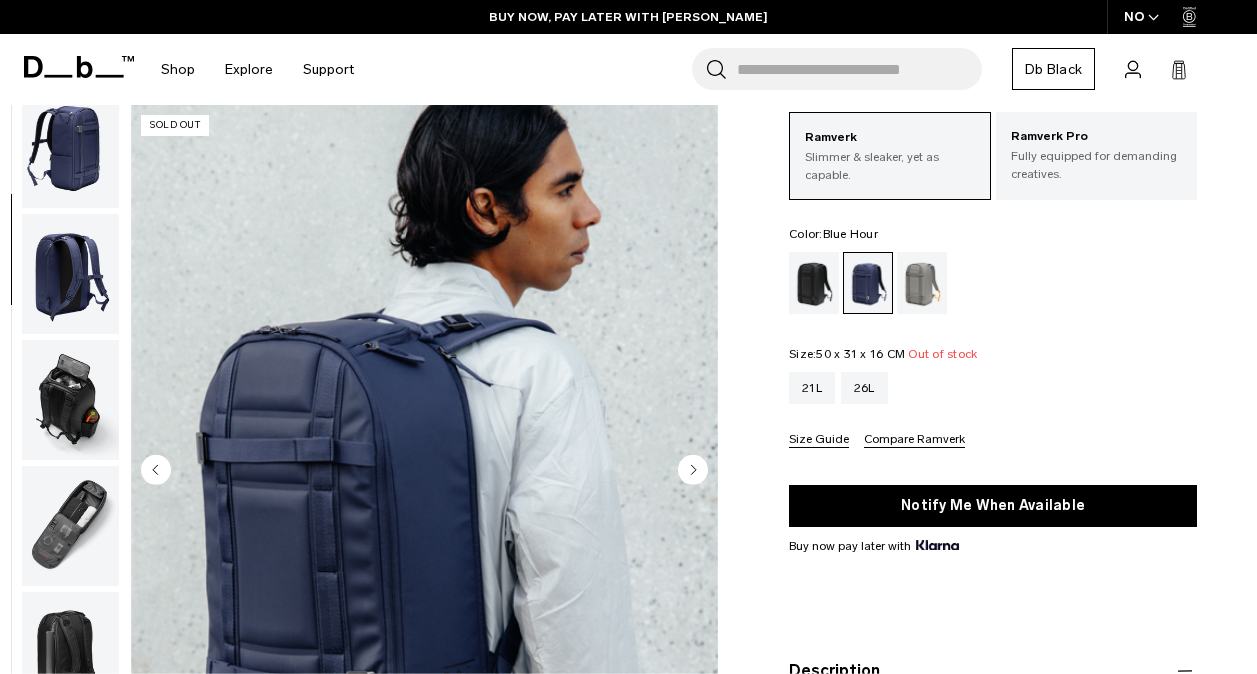 scroll, scrollTop: 0, scrollLeft: 0, axis: both 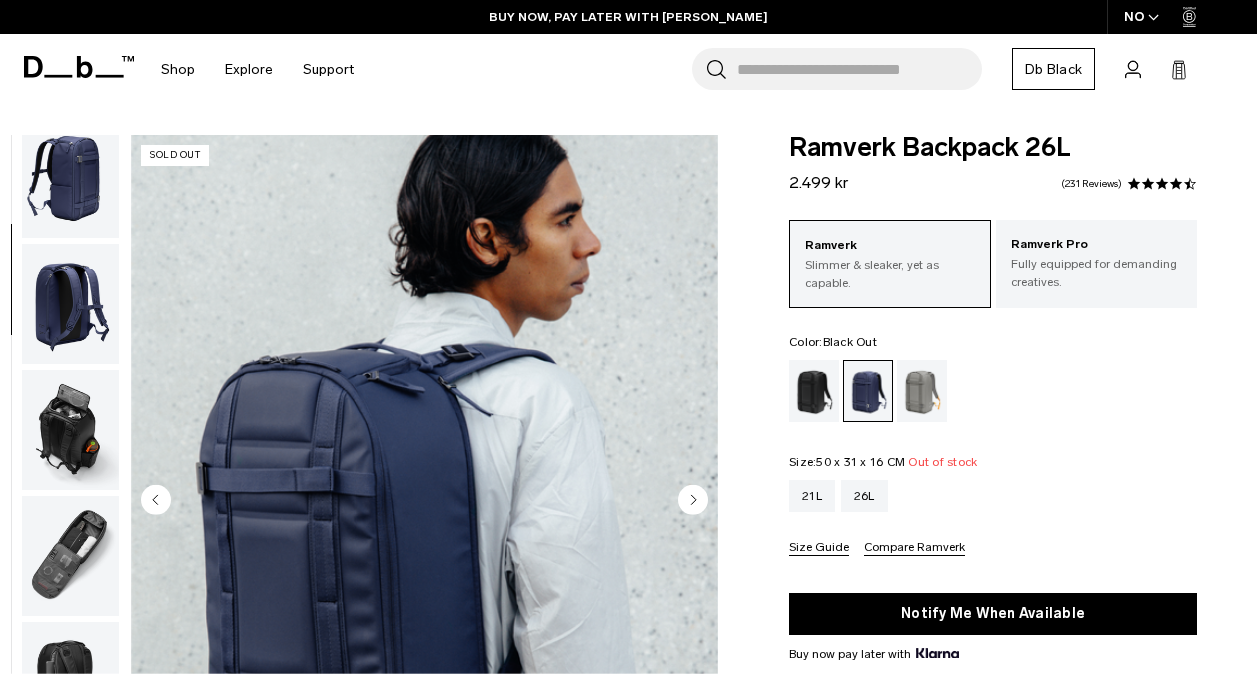 click at bounding box center [814, 391] 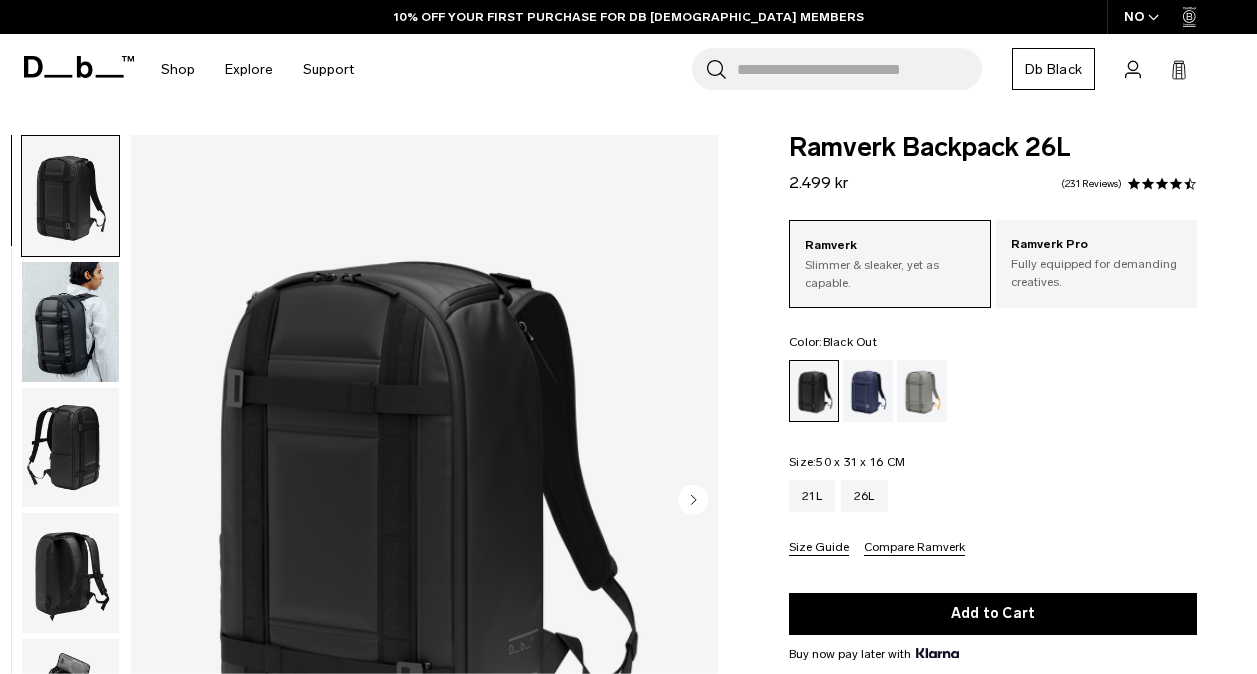 scroll, scrollTop: 0, scrollLeft: 0, axis: both 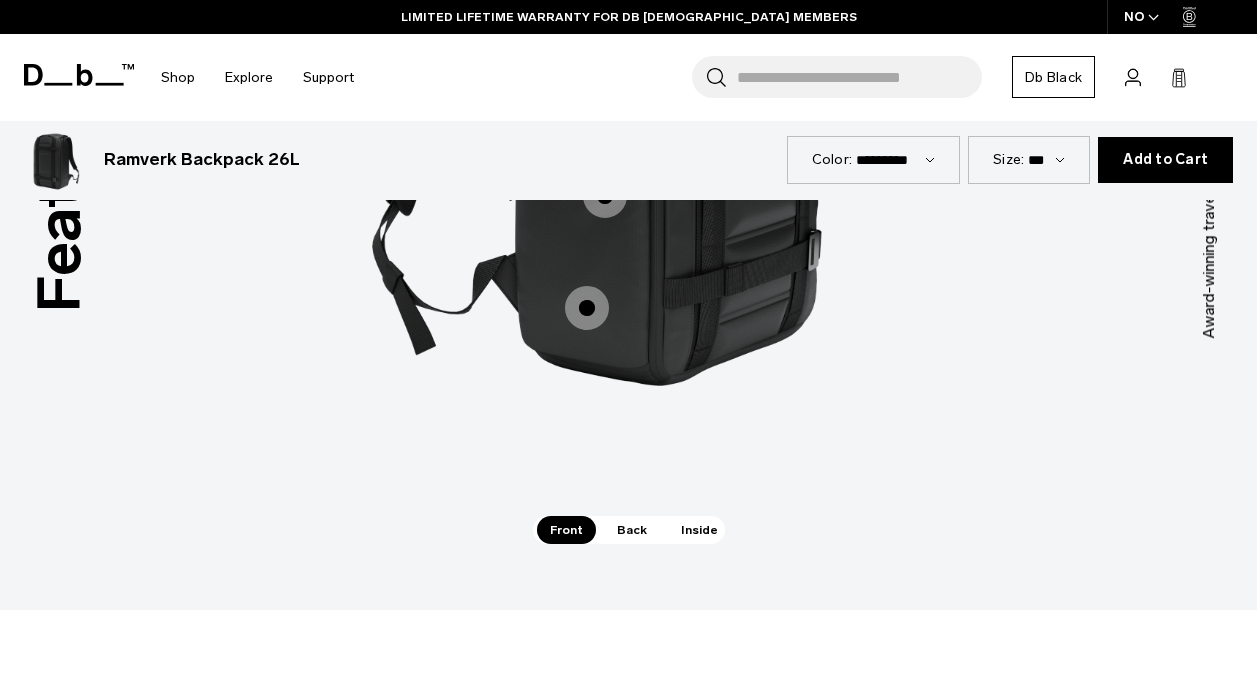 click on "Back" at bounding box center (632, 530) 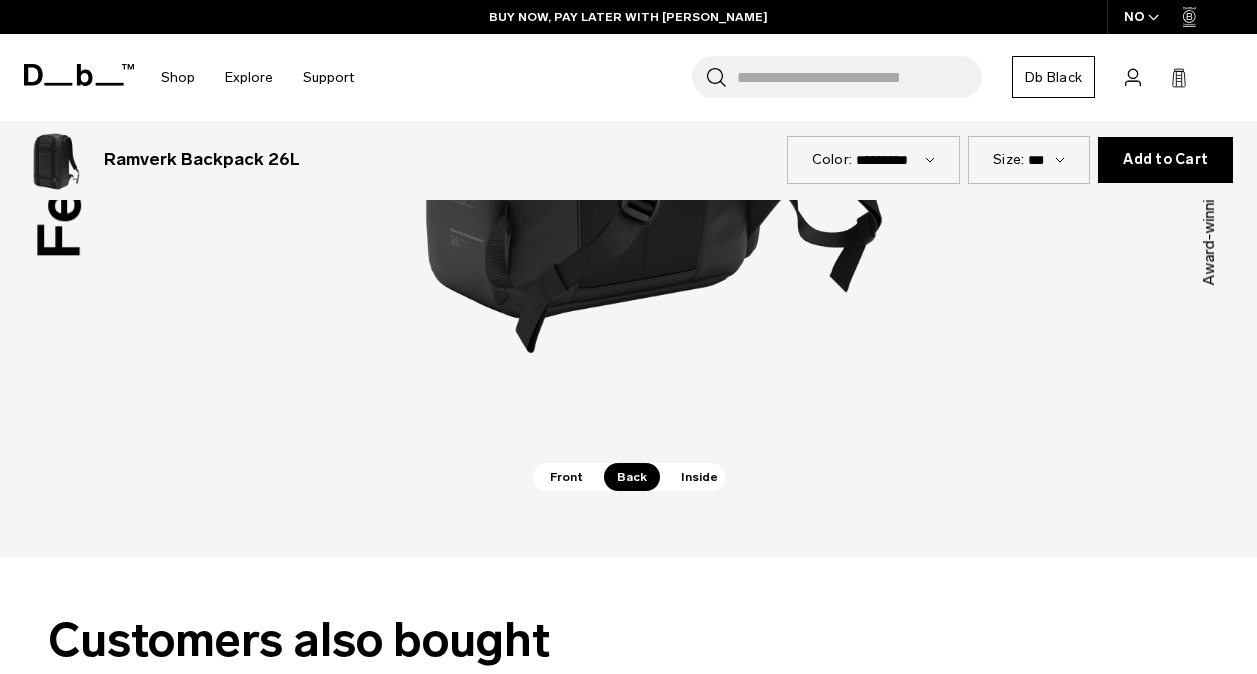 scroll, scrollTop: 2749, scrollLeft: 0, axis: vertical 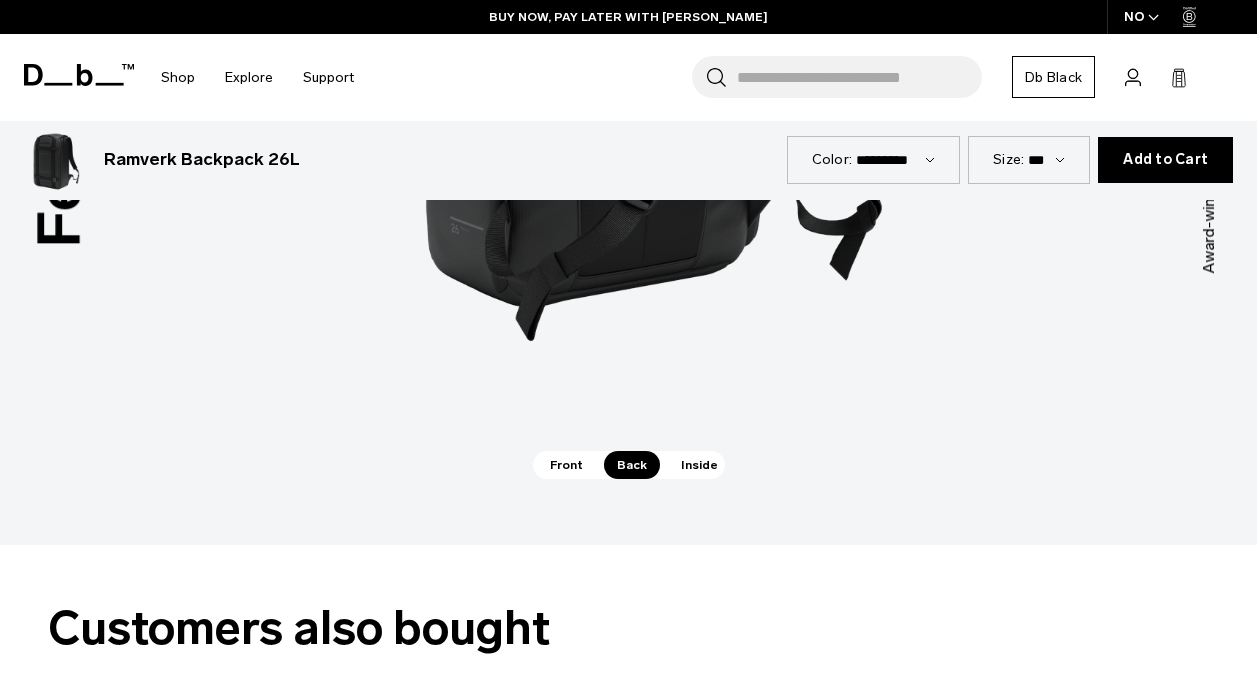 click on "Inside" at bounding box center [699, 465] 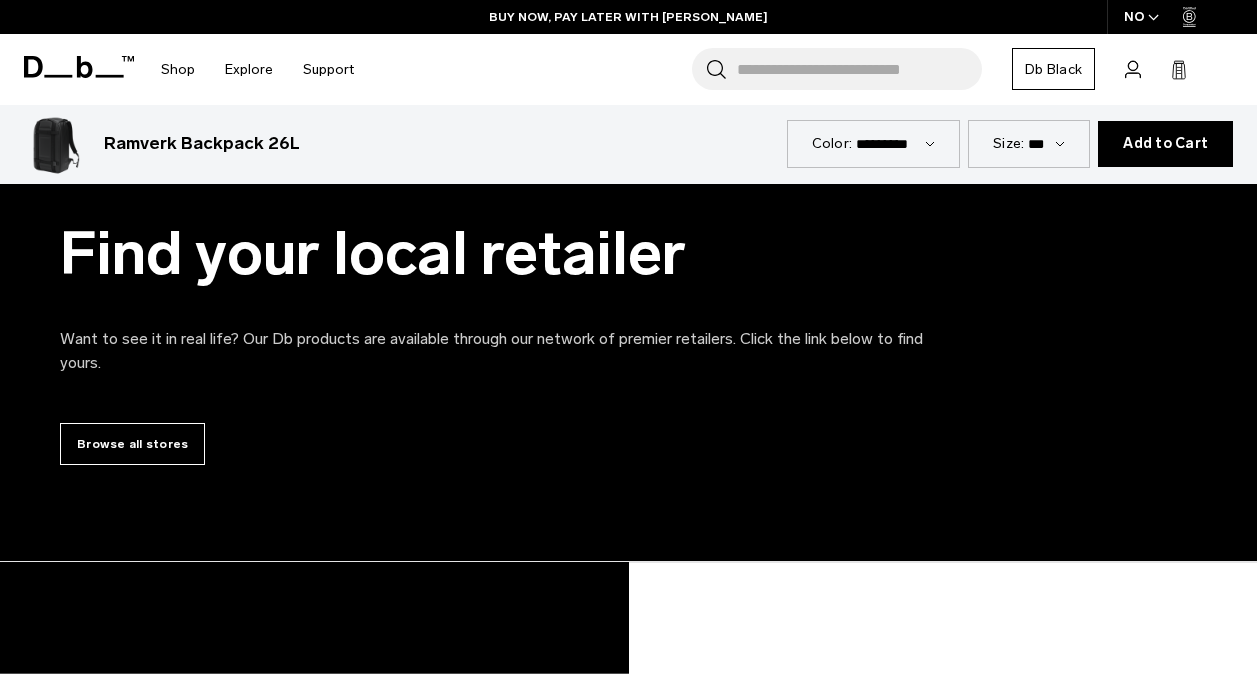 scroll, scrollTop: 6159, scrollLeft: 0, axis: vertical 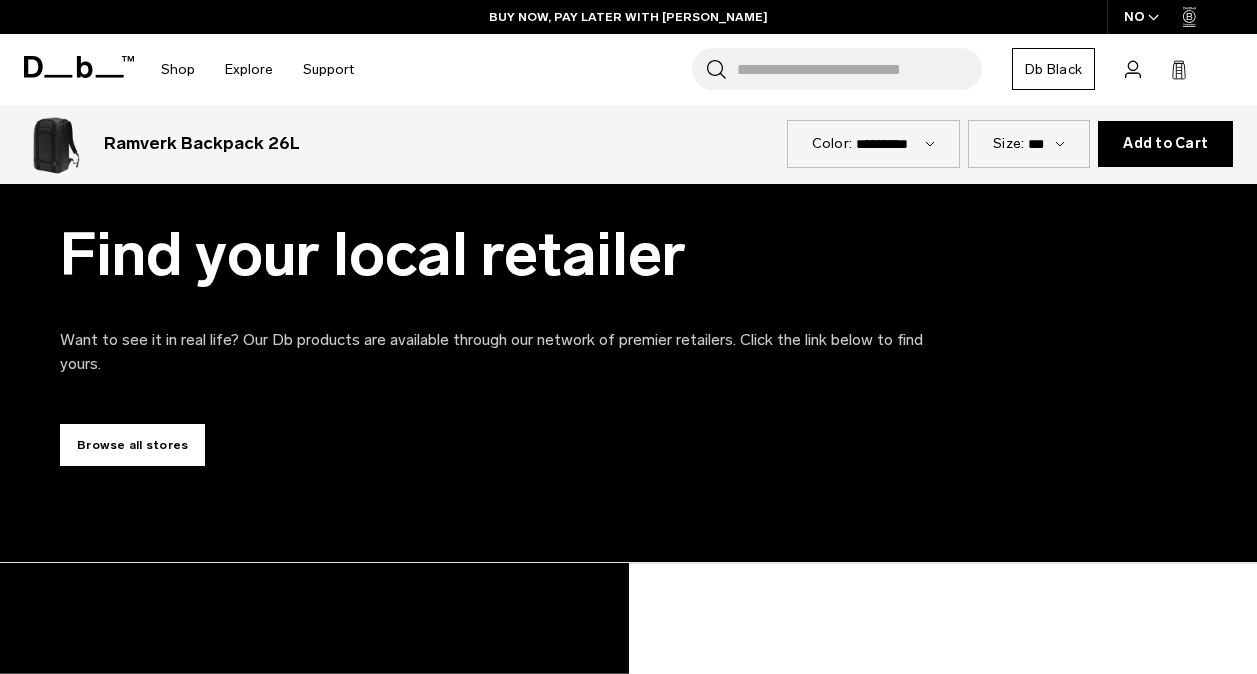 click on "Browse all stores" at bounding box center [132, 445] 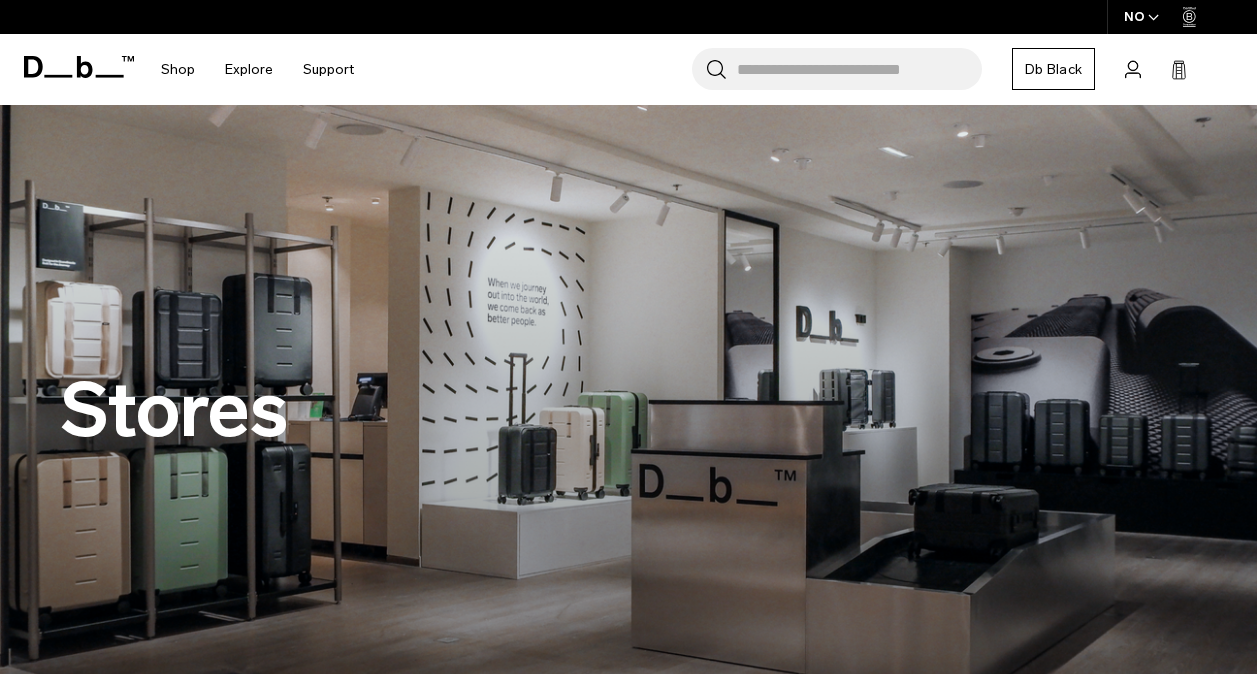 scroll, scrollTop: 0, scrollLeft: 0, axis: both 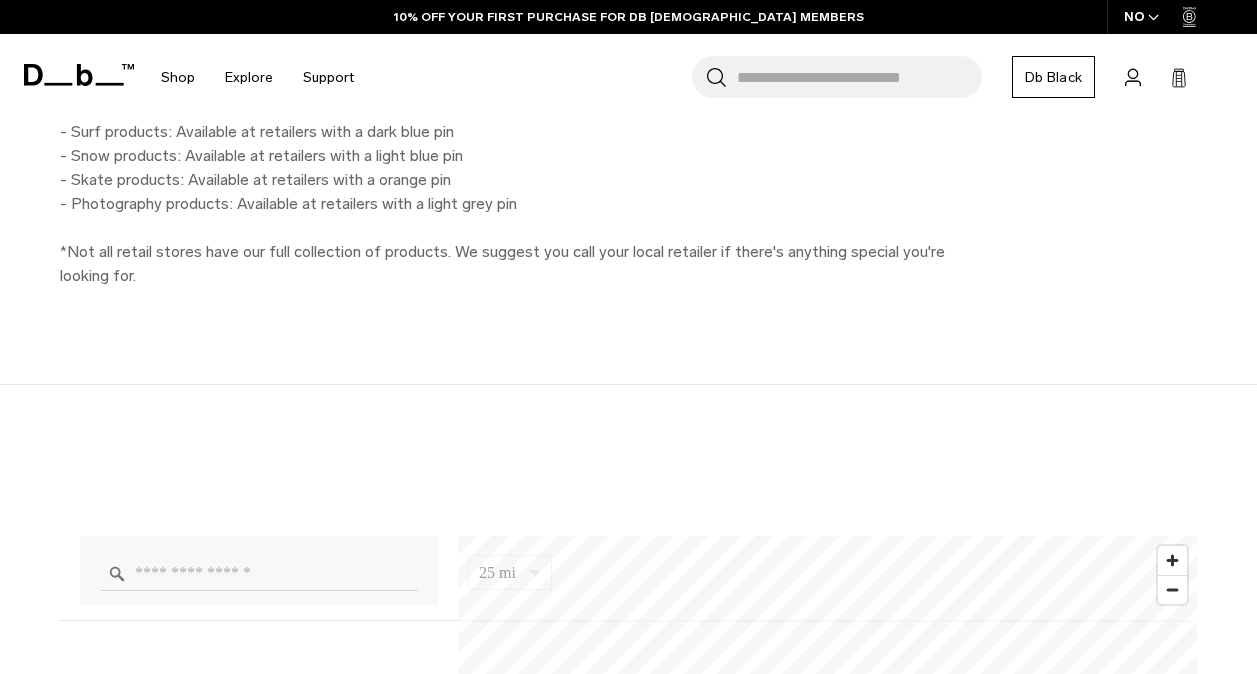 type on "**********" 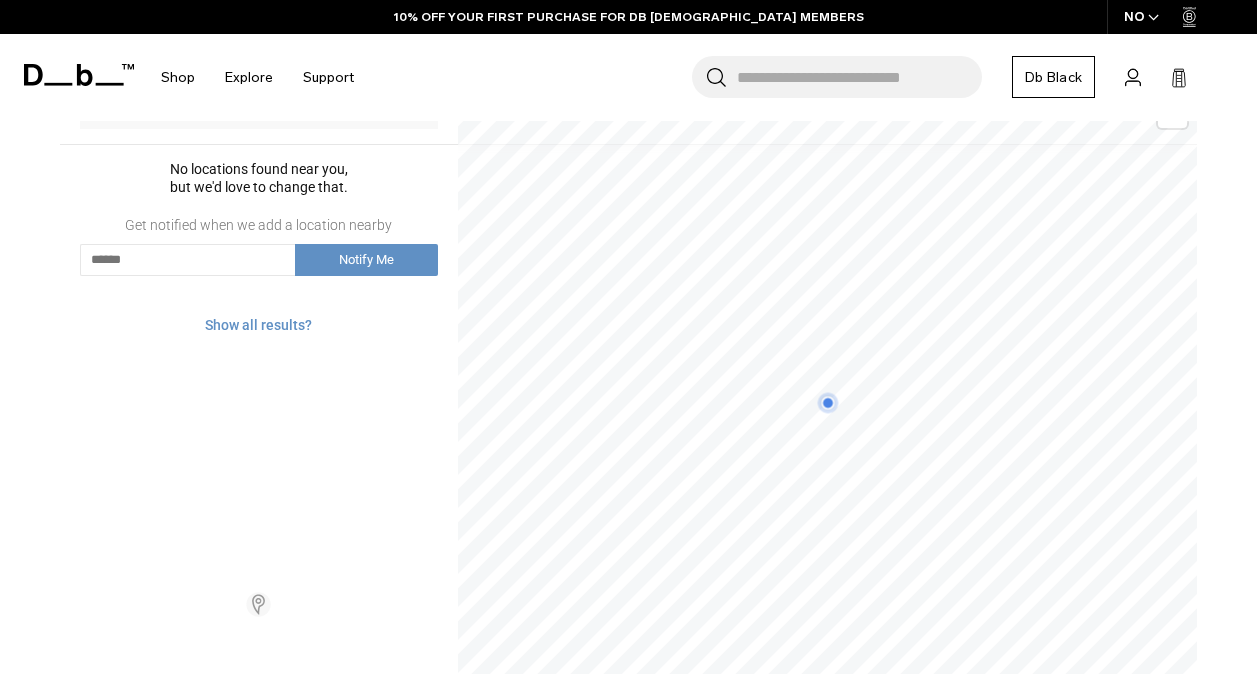 scroll, scrollTop: 1355, scrollLeft: 0, axis: vertical 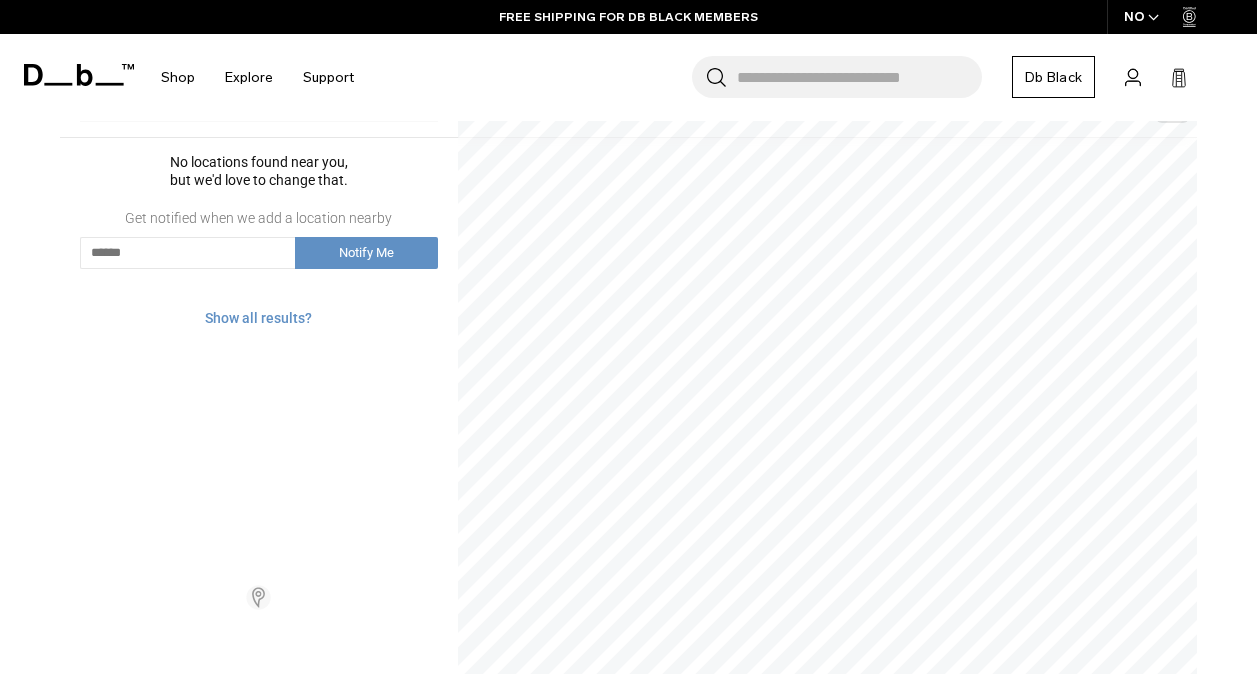 click on "Skip to content
Summer Sale Ends In:
00
days,
00
hours,
00
minutes ,
00
seconds
BUY NOW, PAY LATER WITH KLARNA
10% OFF YOUR FIRST PURCHASE FOR DB BLACK MEMBERS
FREE SHIPPING FOR DB BLACK MEMBERS
FREE RETURNS FOR DB BLACK MEMBERS
LIMITED LIFETIME WARRANTY FOR DB BLACK MEMBERS
BUY NOW, PAY LATER WITH KLARNA
10% OFF YOUR FIRST PURCHASE FOR DB BLACK MEMBERS
Summer Sale Ends In:
00
days,
00
hours,
00" at bounding box center [628, -1018] 